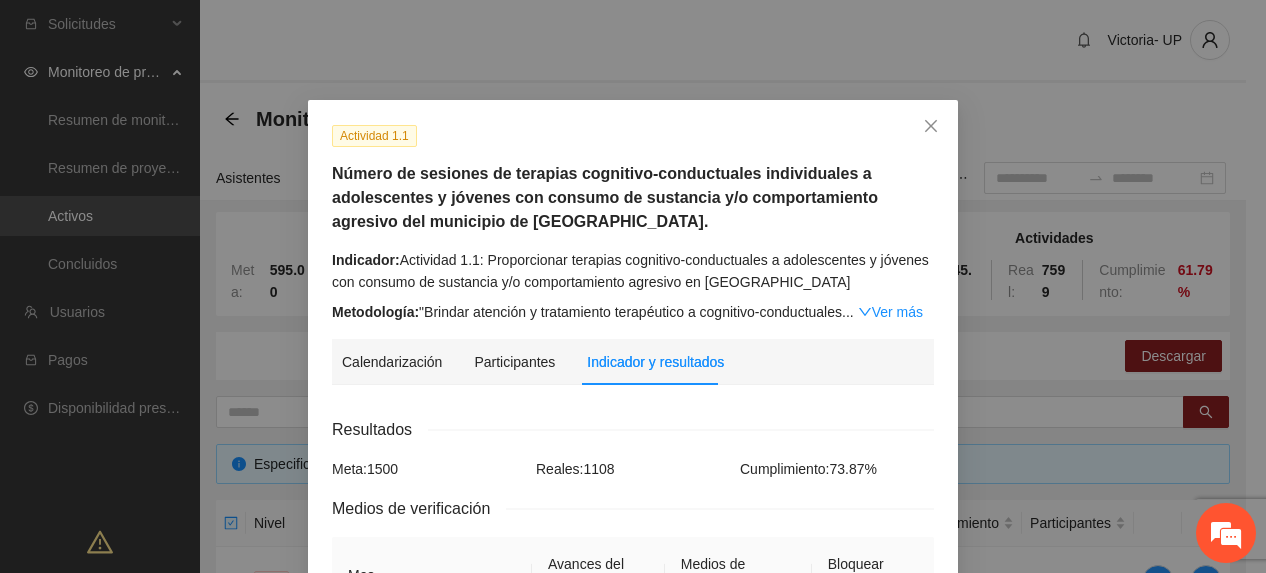 scroll, scrollTop: 1286, scrollLeft: 0, axis: vertical 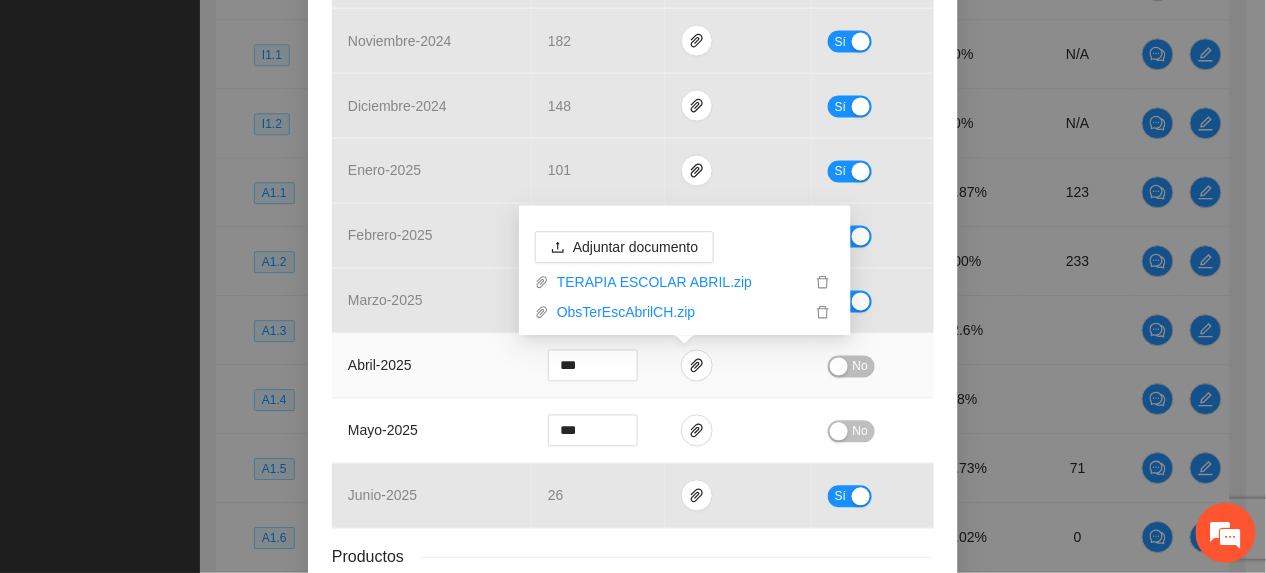 click on "No" at bounding box center (860, 367) 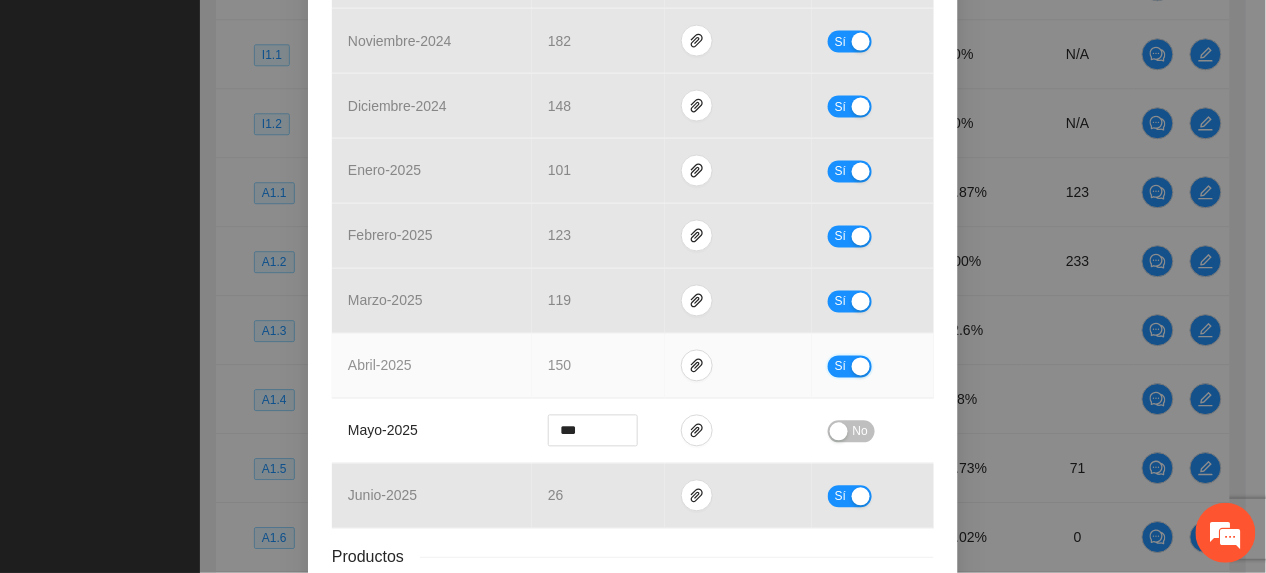 drag, startPoint x: 822, startPoint y: 370, endPoint x: 626, endPoint y: 361, distance: 196.20653 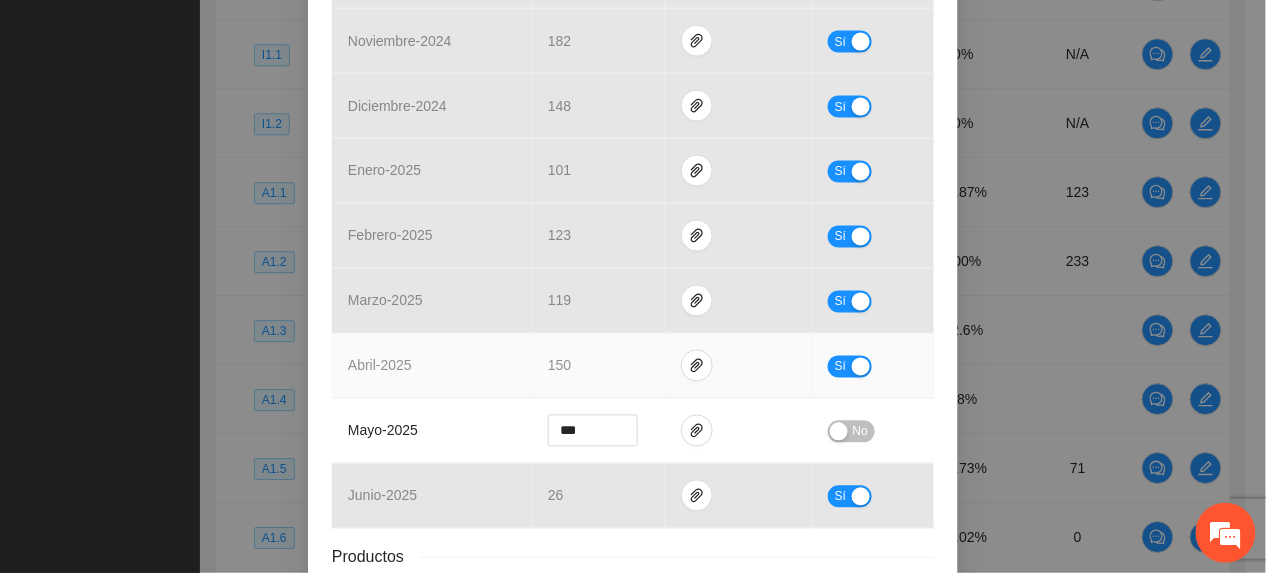 click on "Sí" at bounding box center (850, 367) 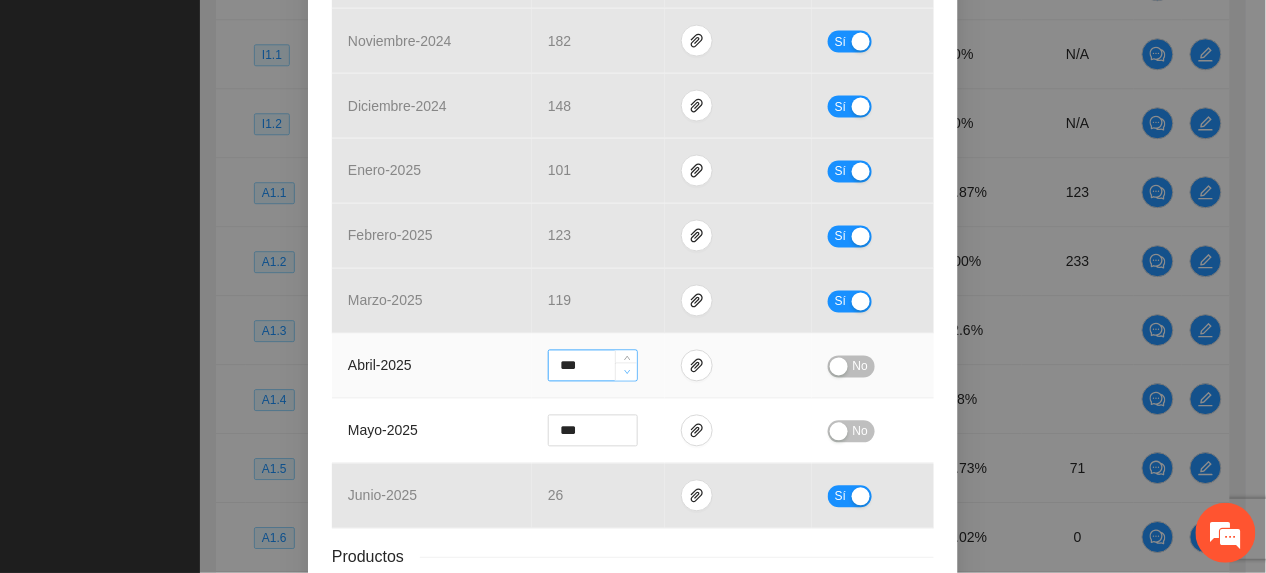 click at bounding box center [627, 373] 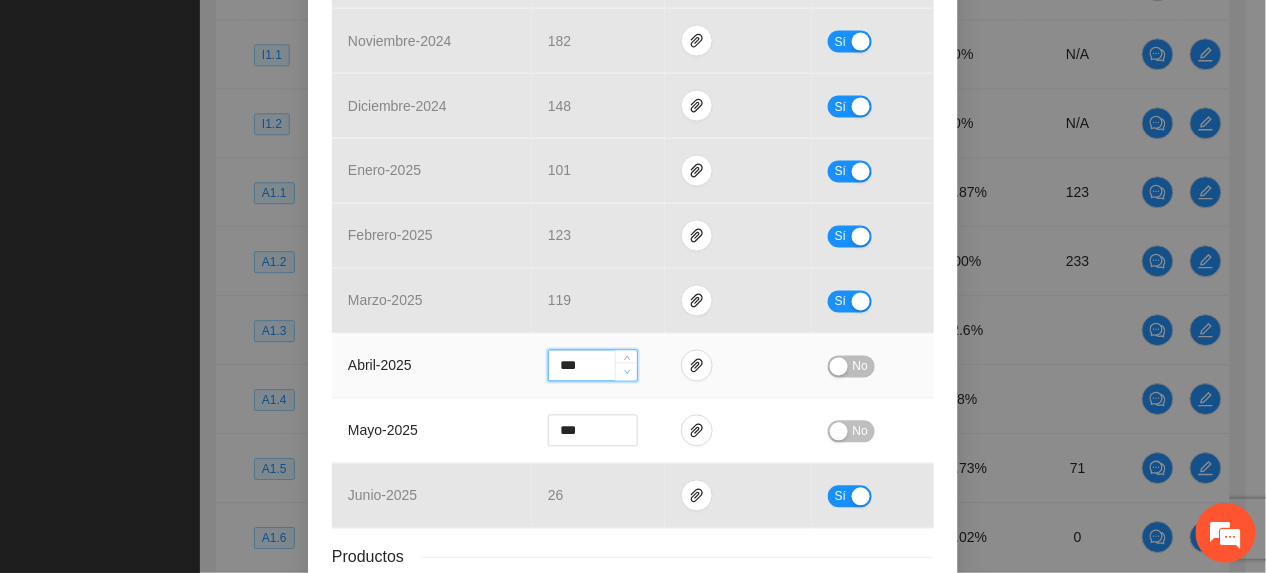click at bounding box center (626, 372) 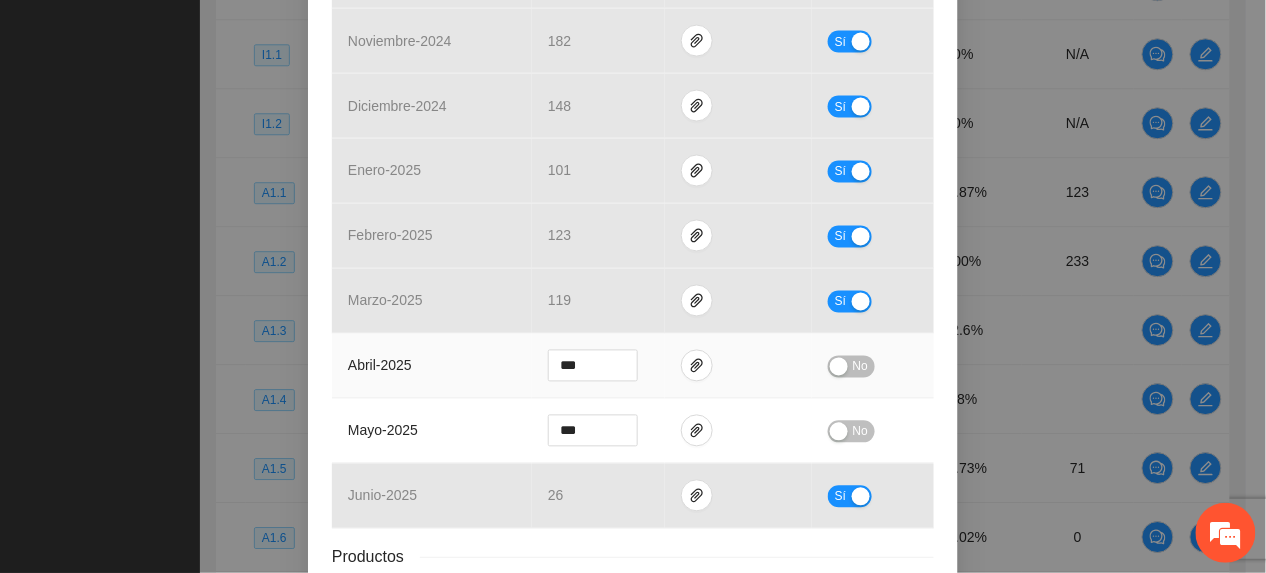 click on "No" at bounding box center (851, 367) 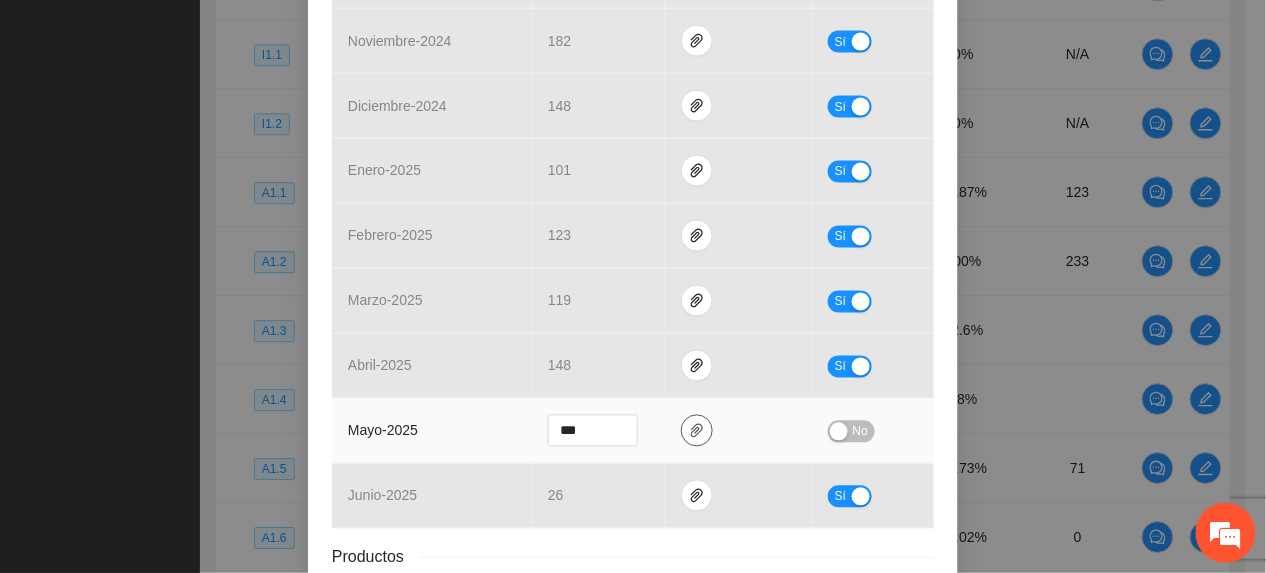 click 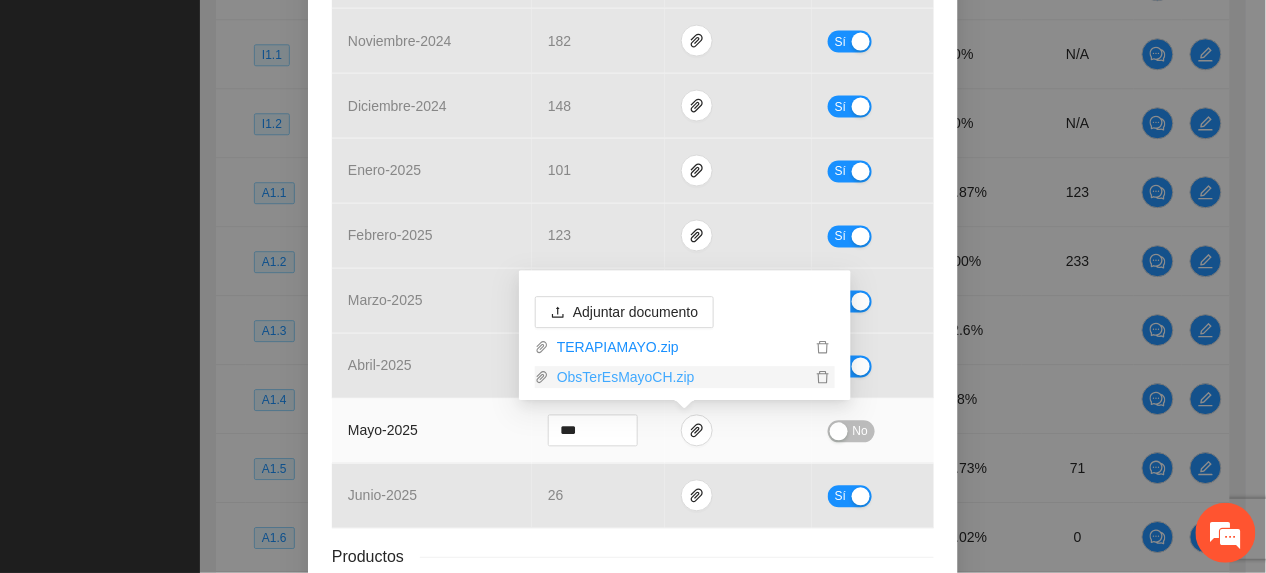 click on "ObsTerEsMayoCH.zip" at bounding box center [680, 377] 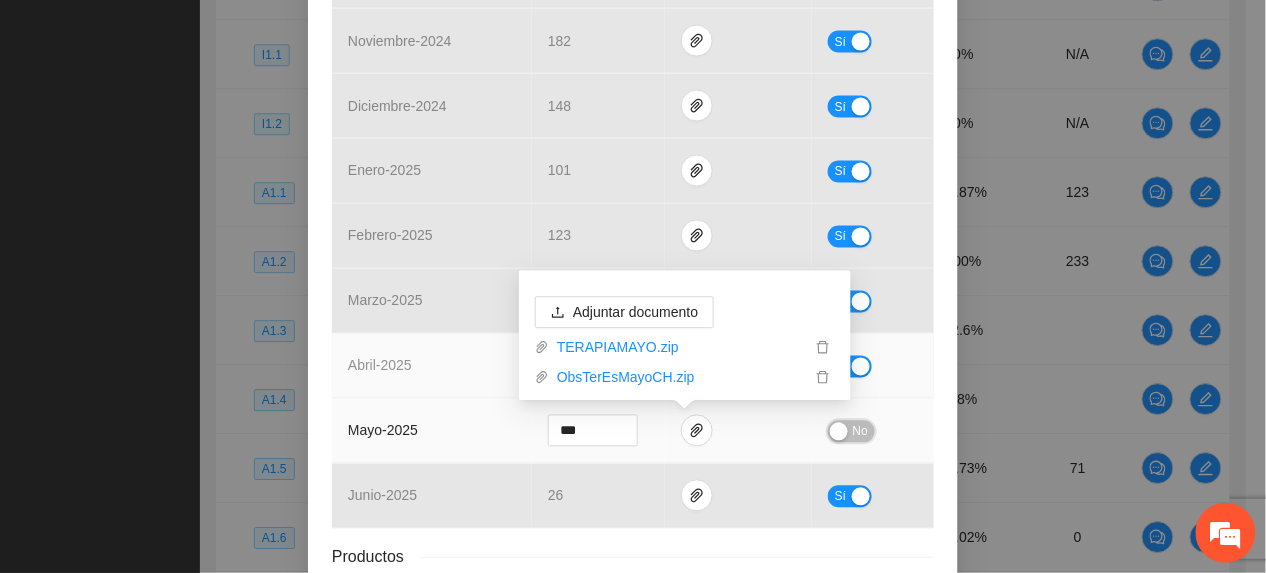 drag, startPoint x: 830, startPoint y: 434, endPoint x: 790, endPoint y: 393, distance: 57.280014 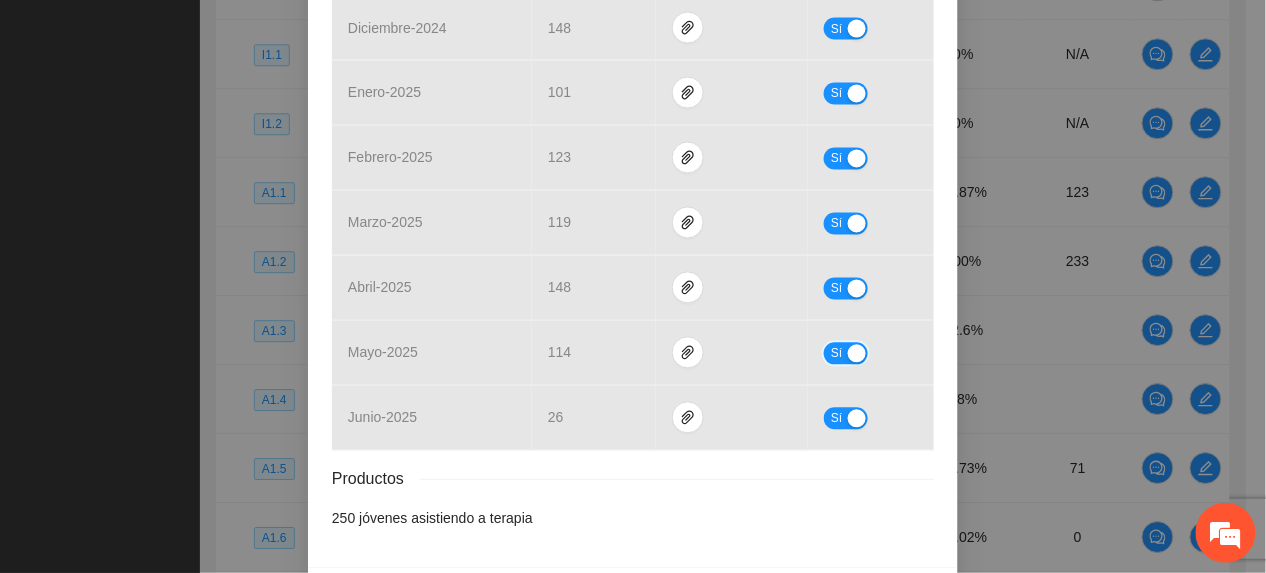 scroll, scrollTop: 954, scrollLeft: 0, axis: vertical 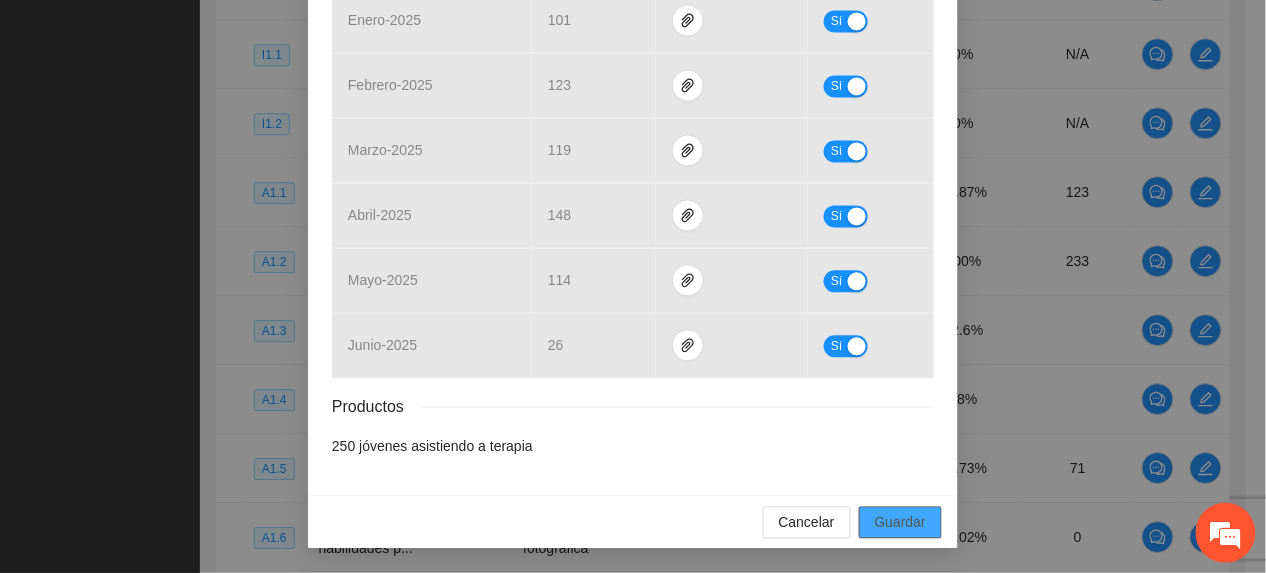 click on "Guardar" at bounding box center (900, 523) 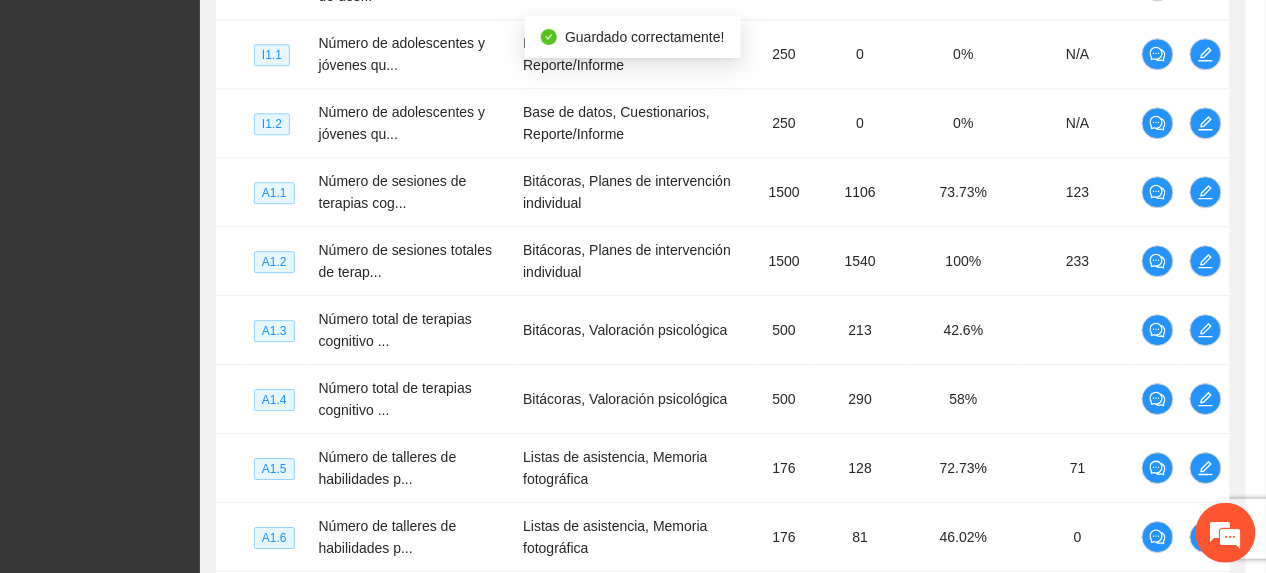 scroll, scrollTop: 0, scrollLeft: 0, axis: both 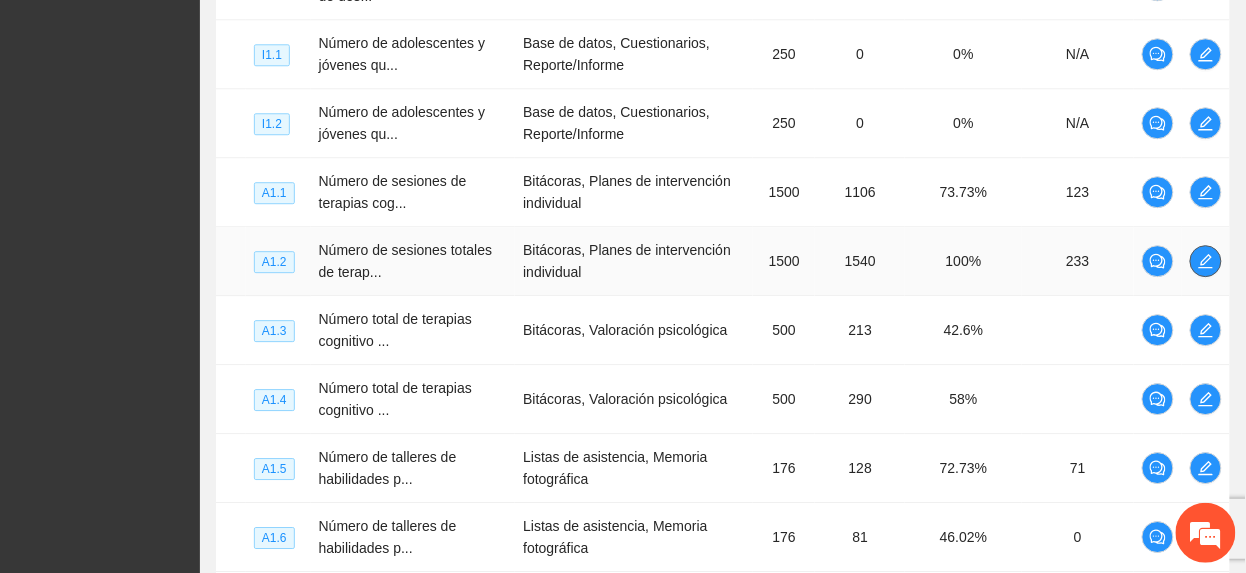 click at bounding box center (1206, 261) 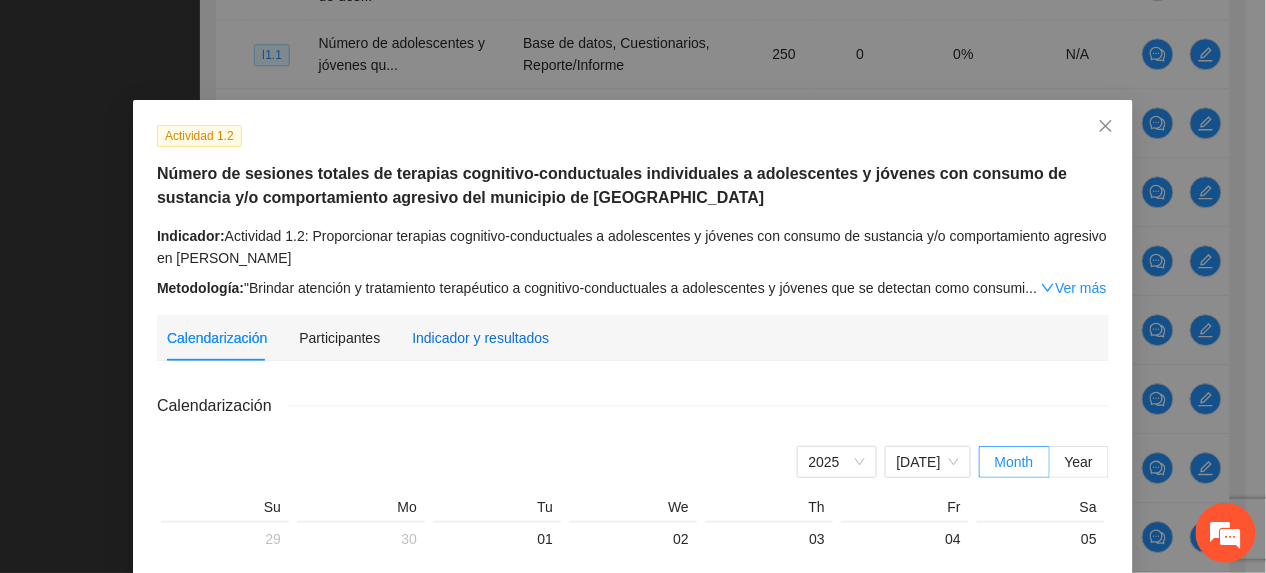 click on "Indicador y resultados" at bounding box center (480, 338) 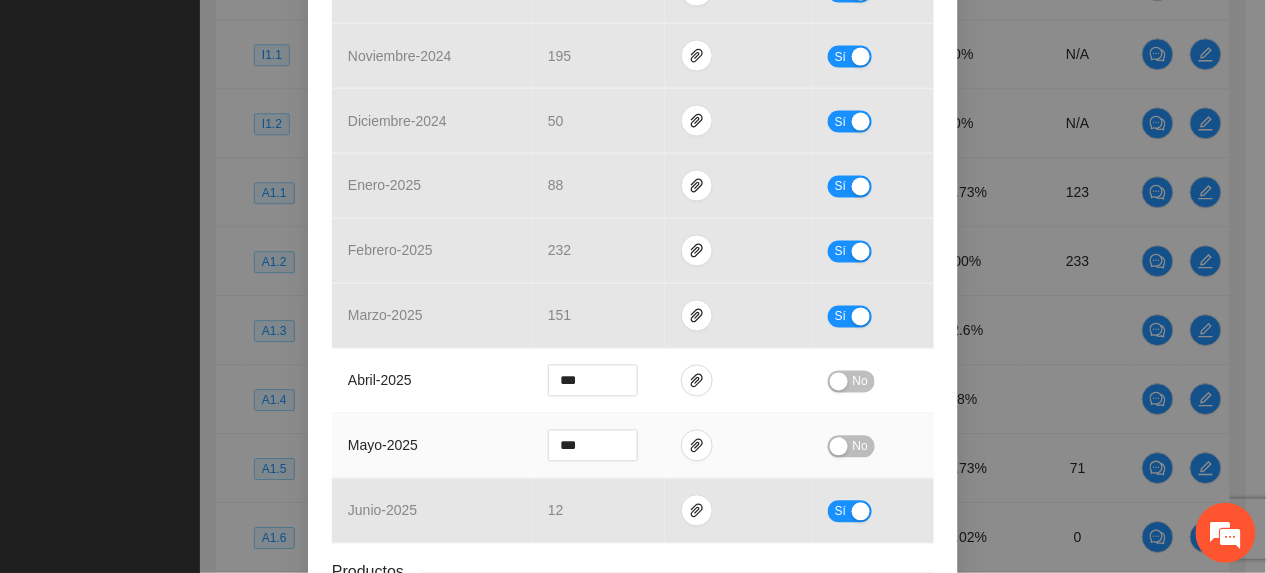 scroll, scrollTop: 800, scrollLeft: 0, axis: vertical 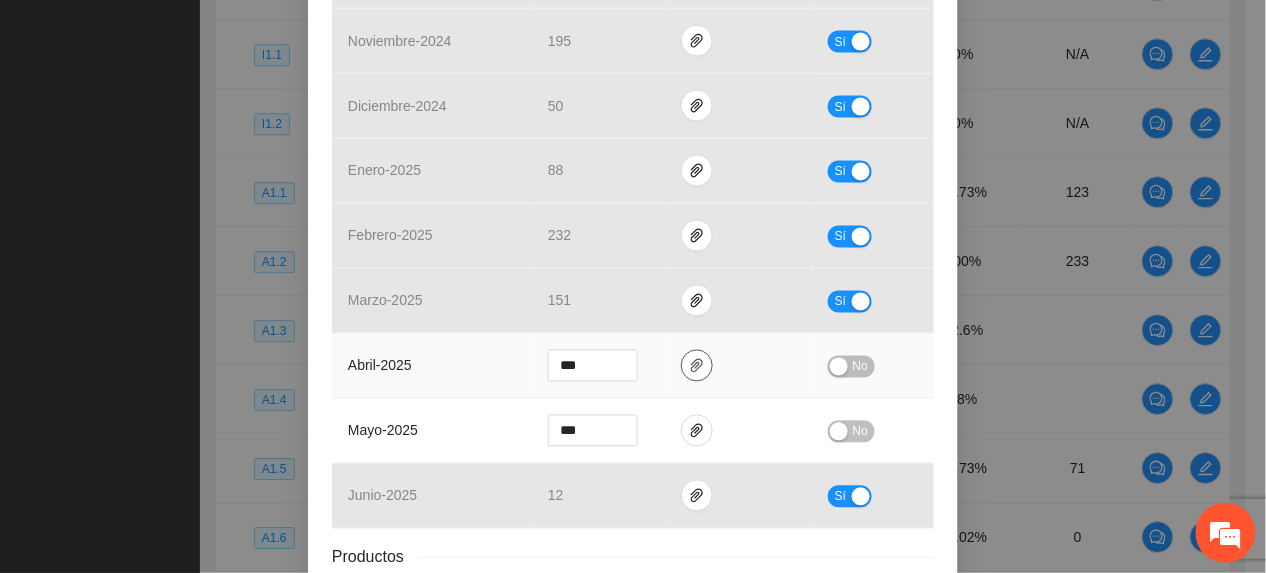 click at bounding box center [697, 366] 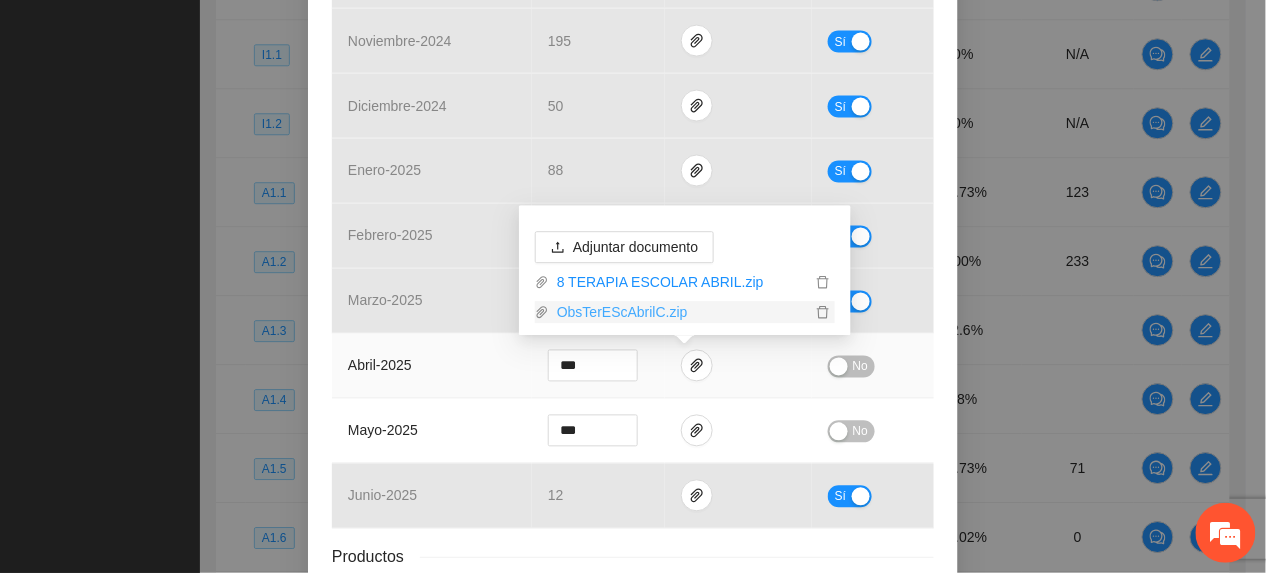 click on "ObsTerEScAbrilC.zip" at bounding box center [680, 312] 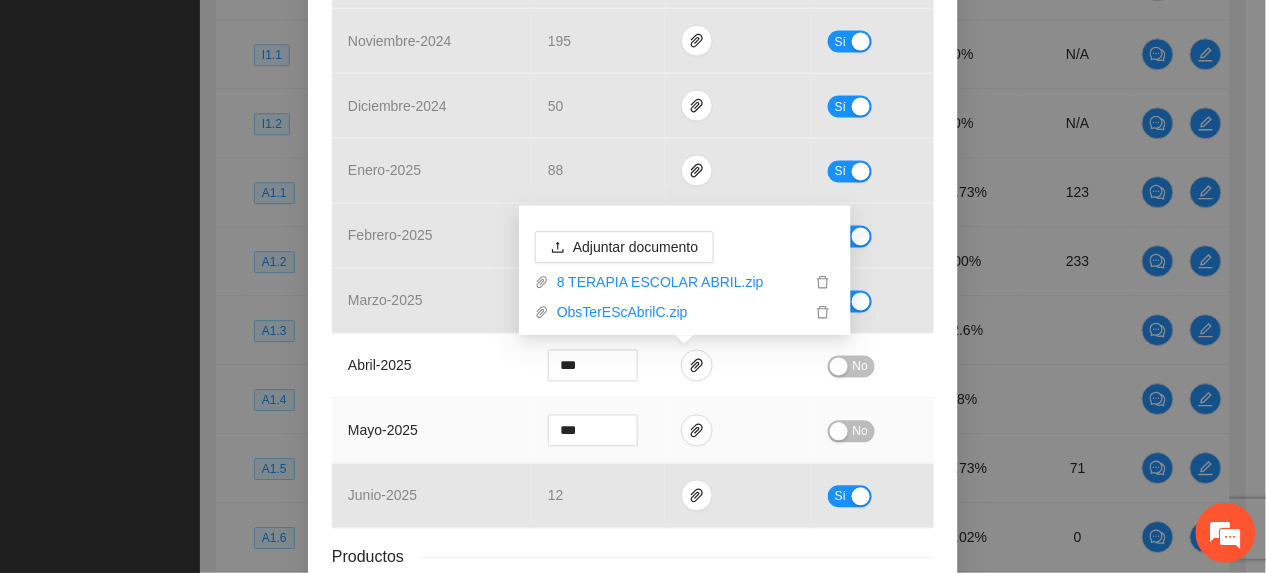 drag, startPoint x: 500, startPoint y: 440, endPoint x: 513, endPoint y: 440, distance: 13 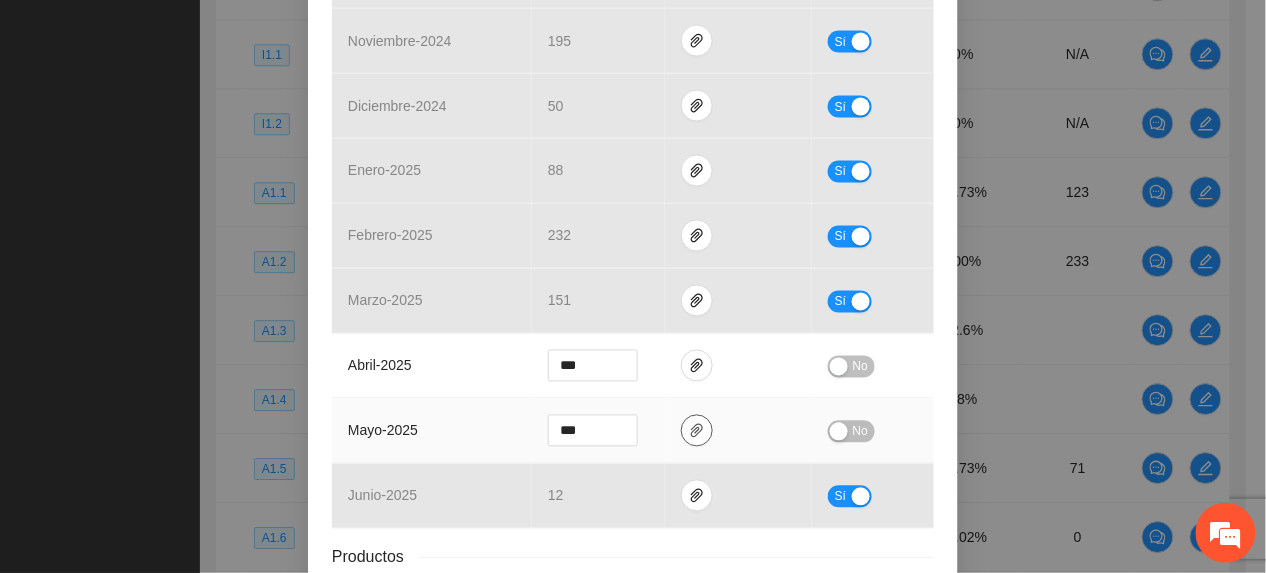 drag, startPoint x: 689, startPoint y: 432, endPoint x: 682, endPoint y: 440, distance: 10.630146 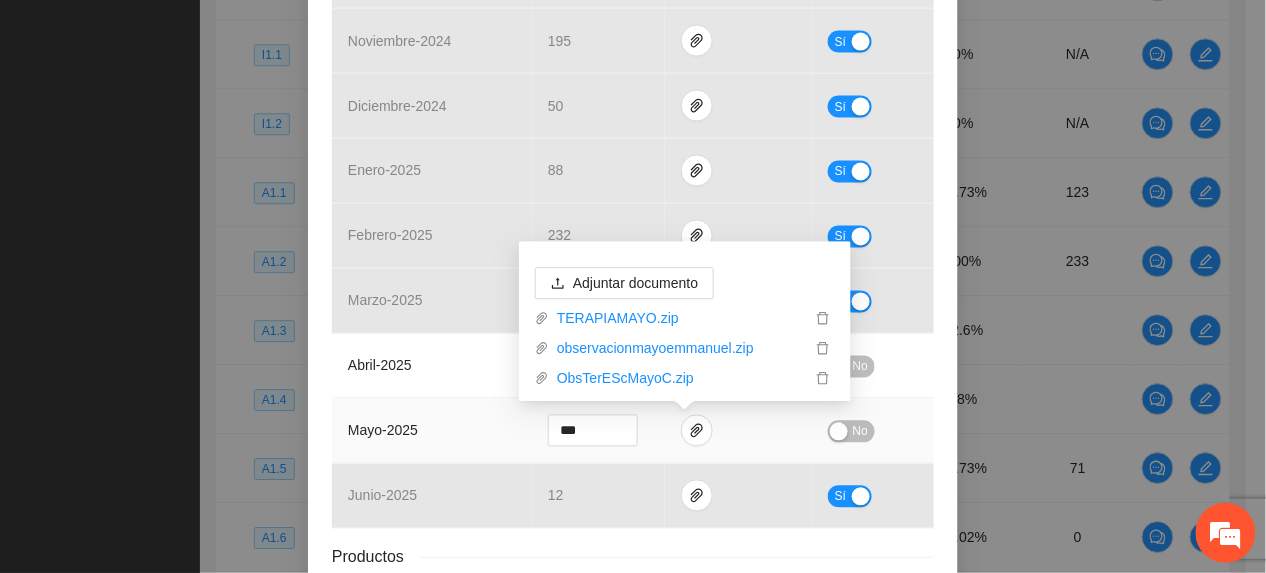 click on "mayo  -  2025" at bounding box center [432, 431] 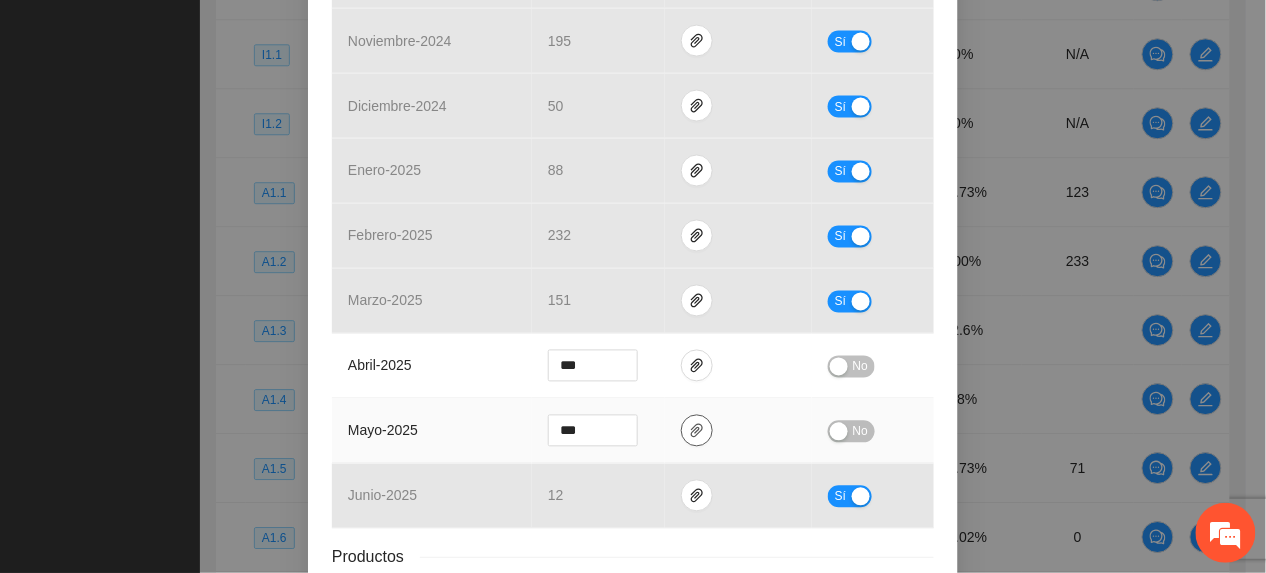 drag, startPoint x: 689, startPoint y: 440, endPoint x: 678, endPoint y: 444, distance: 11.7046995 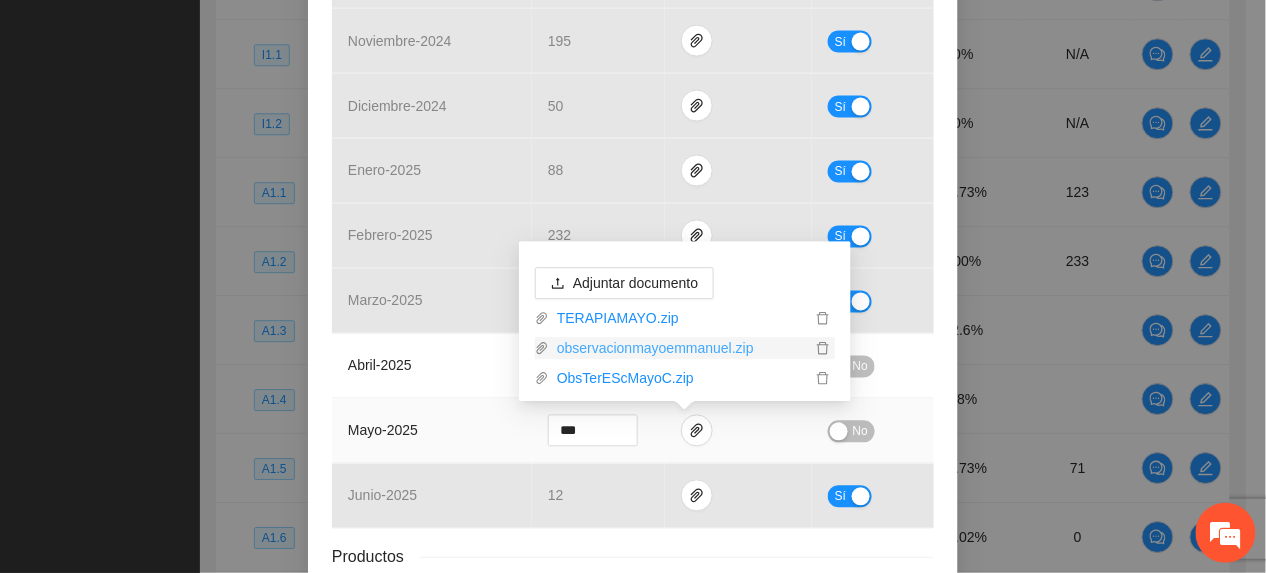 click on "observacionmayoemmanuel.zip" at bounding box center [680, 348] 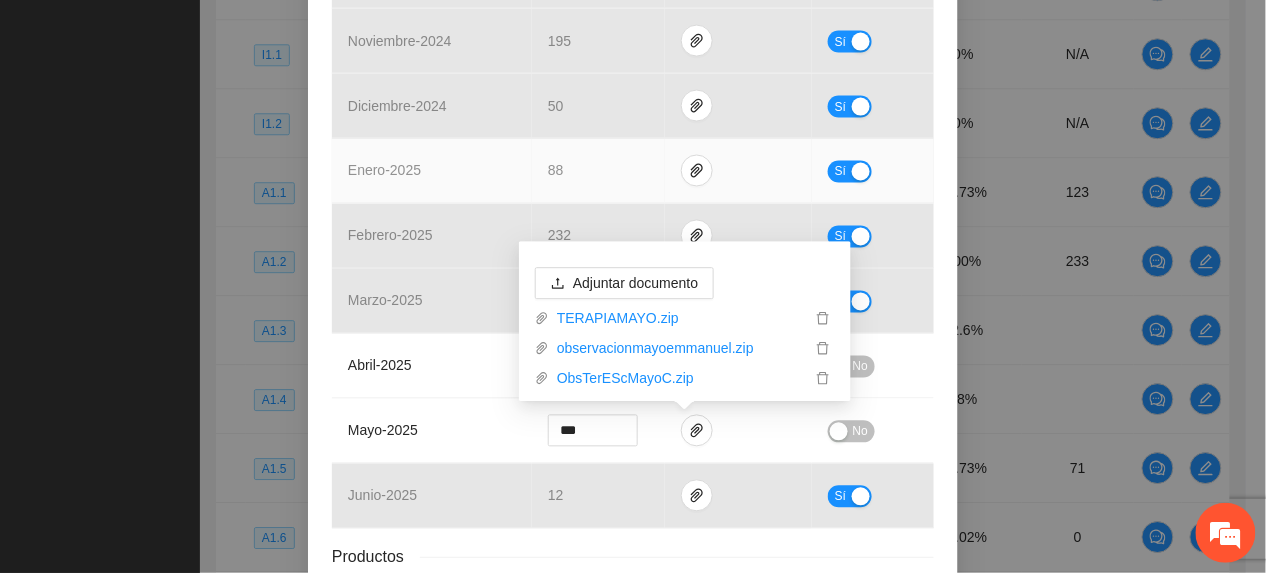 drag, startPoint x: 430, startPoint y: 150, endPoint x: 437, endPoint y: 162, distance: 13.892444 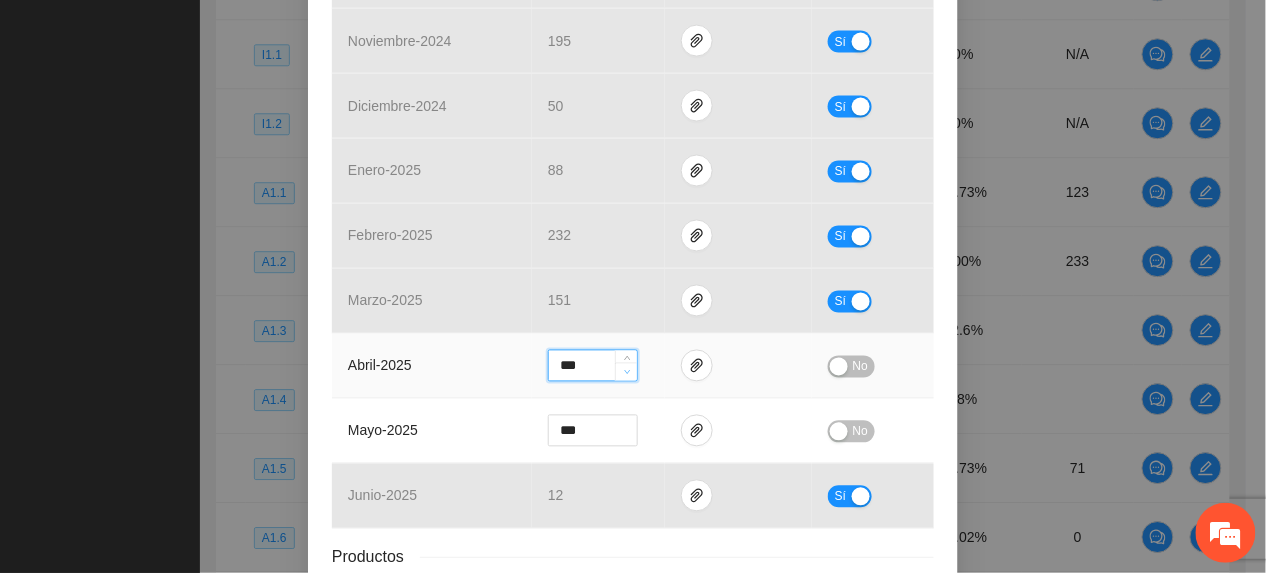 click 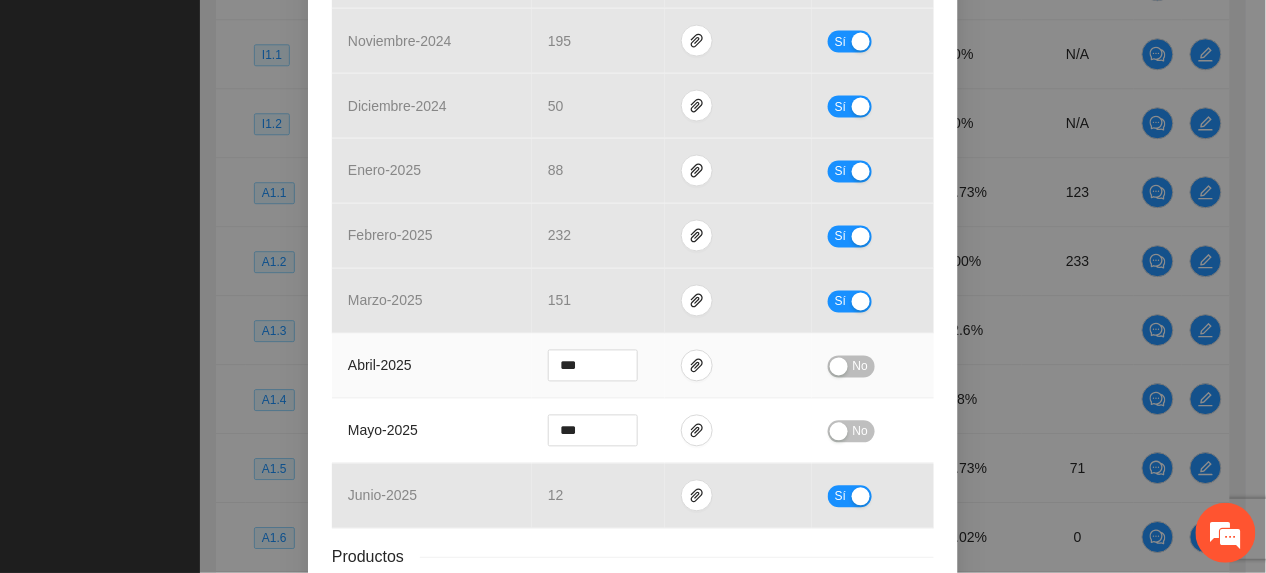 click on "No" at bounding box center [860, 367] 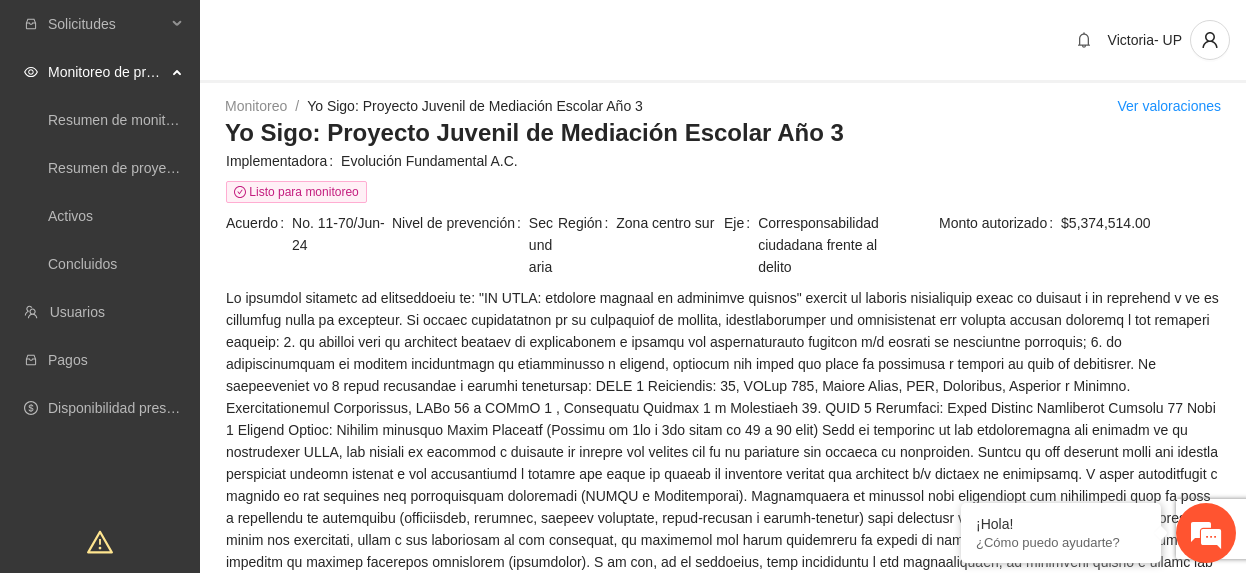 scroll, scrollTop: 0, scrollLeft: 0, axis: both 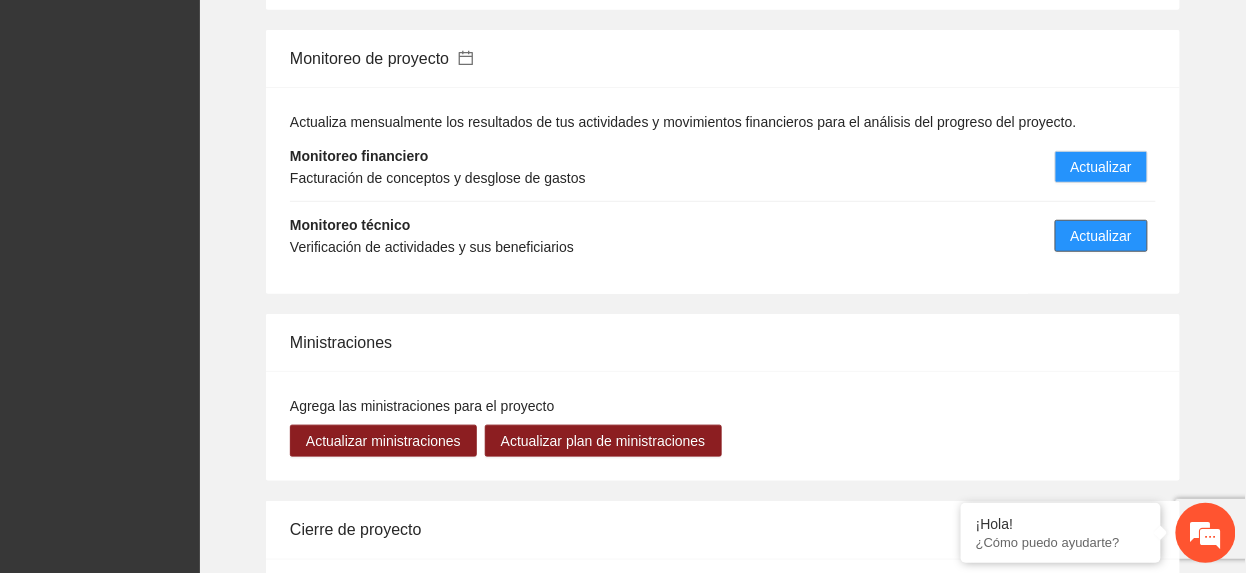 drag, startPoint x: 1116, startPoint y: 229, endPoint x: 1109, endPoint y: 238, distance: 11.401754 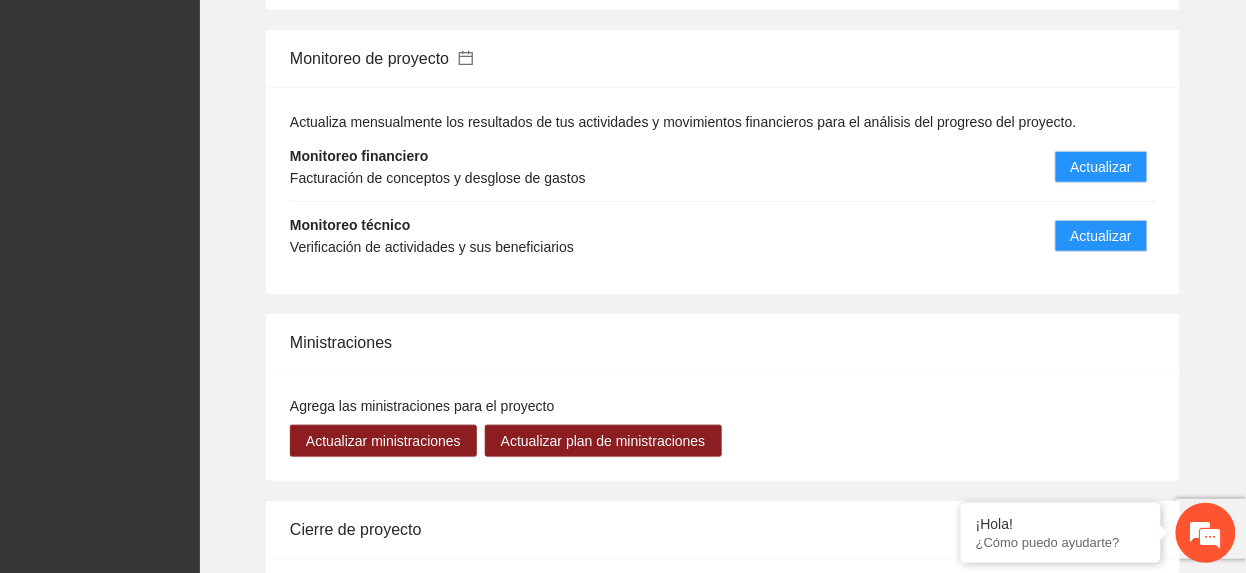 scroll, scrollTop: 0, scrollLeft: 0, axis: both 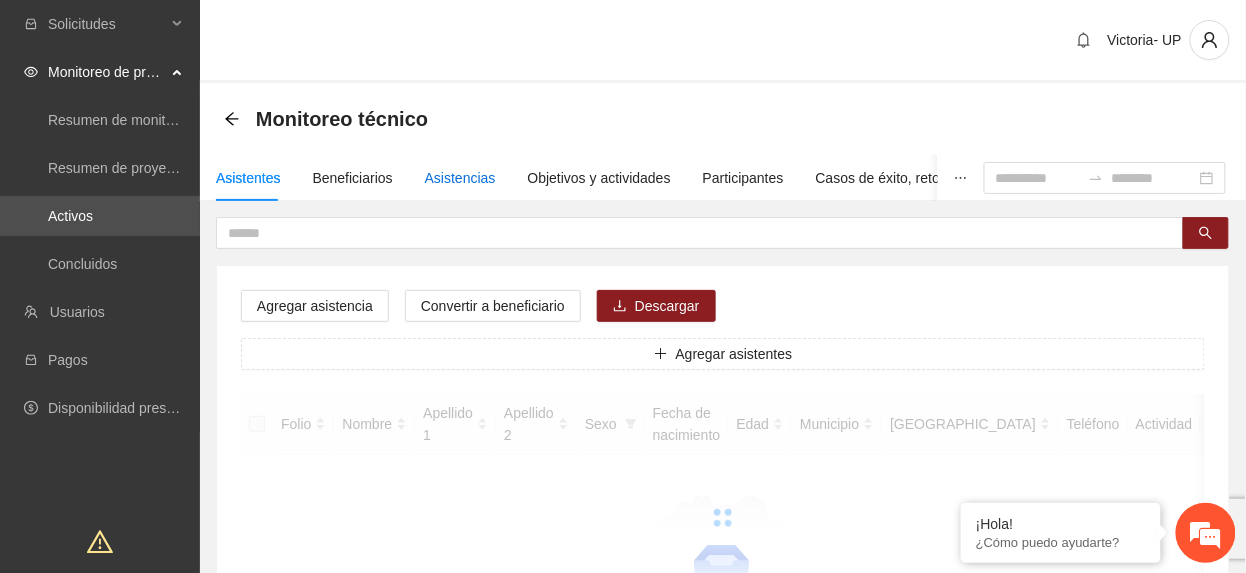 click on "Asistencias" at bounding box center [460, 178] 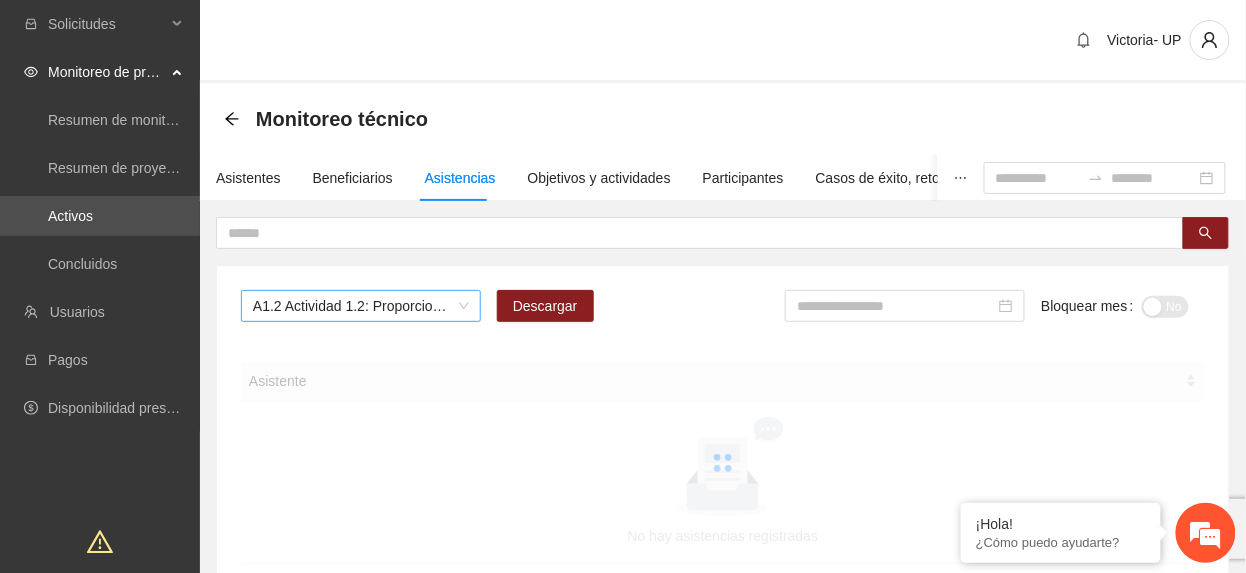 click on "A1.2 Actividad 1.2:  Proporcionar terapias cognitivo-conductuales a adolescentes y jóvenes con consumo de sustancia y/o comportamiento agresivo en  [PERSON_NAME]" at bounding box center [361, 306] 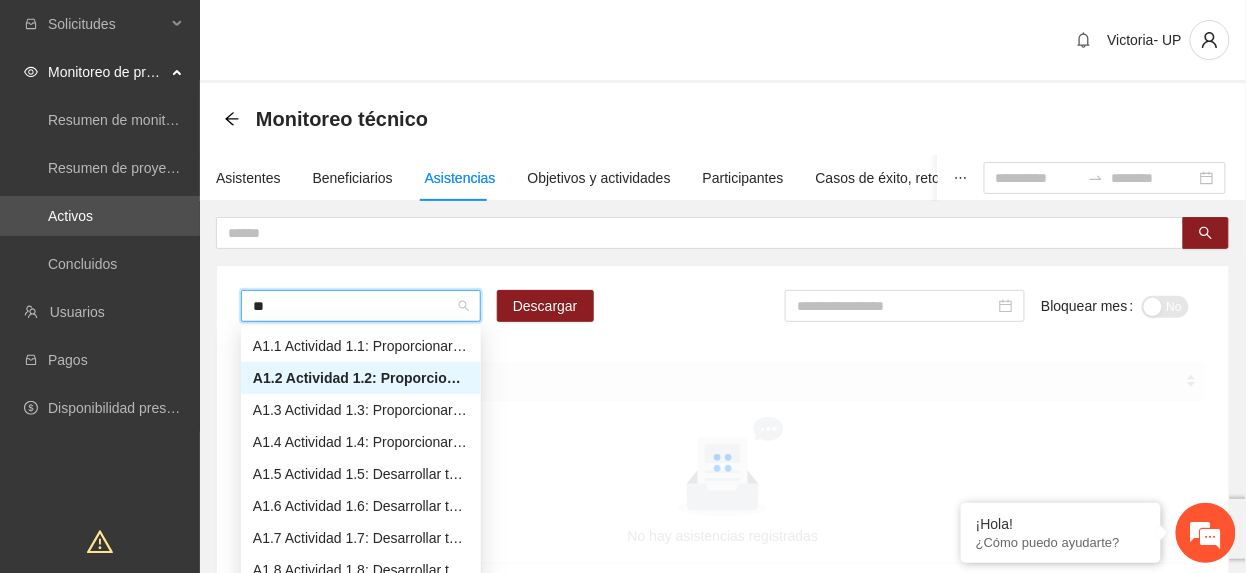 type on "***" 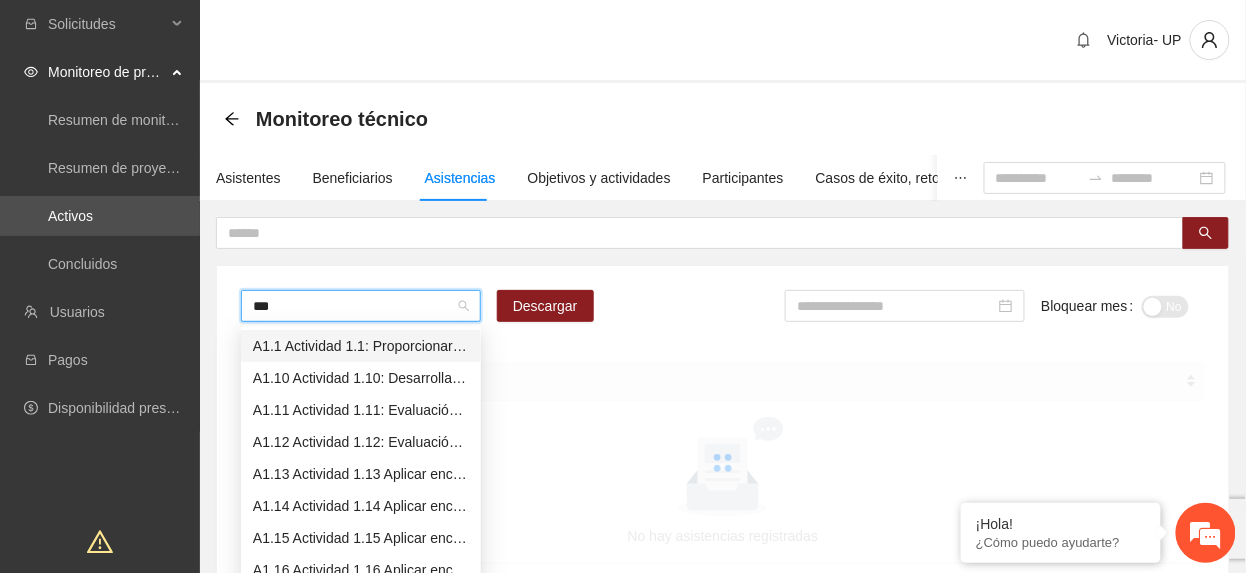type 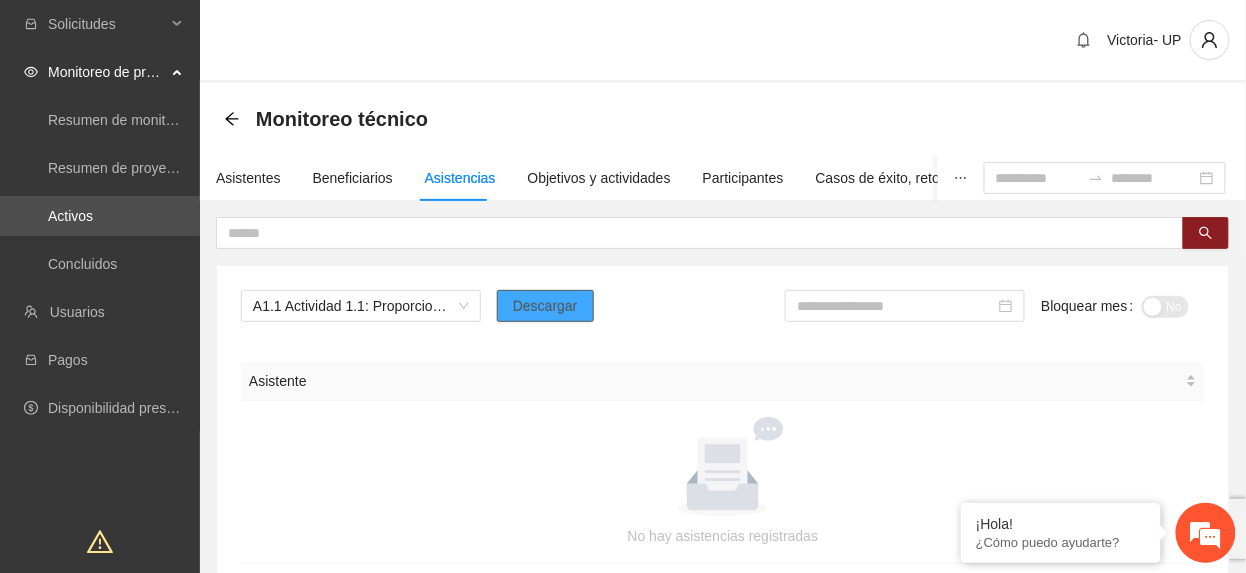 click on "Descargar" at bounding box center [545, 306] 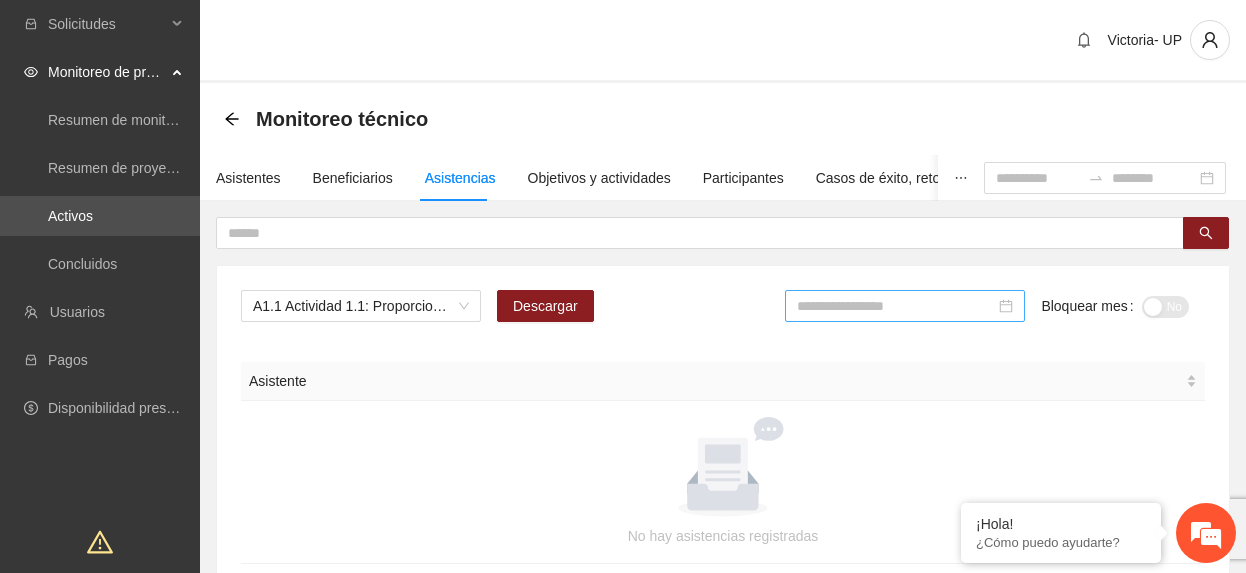 scroll, scrollTop: 0, scrollLeft: 0, axis: both 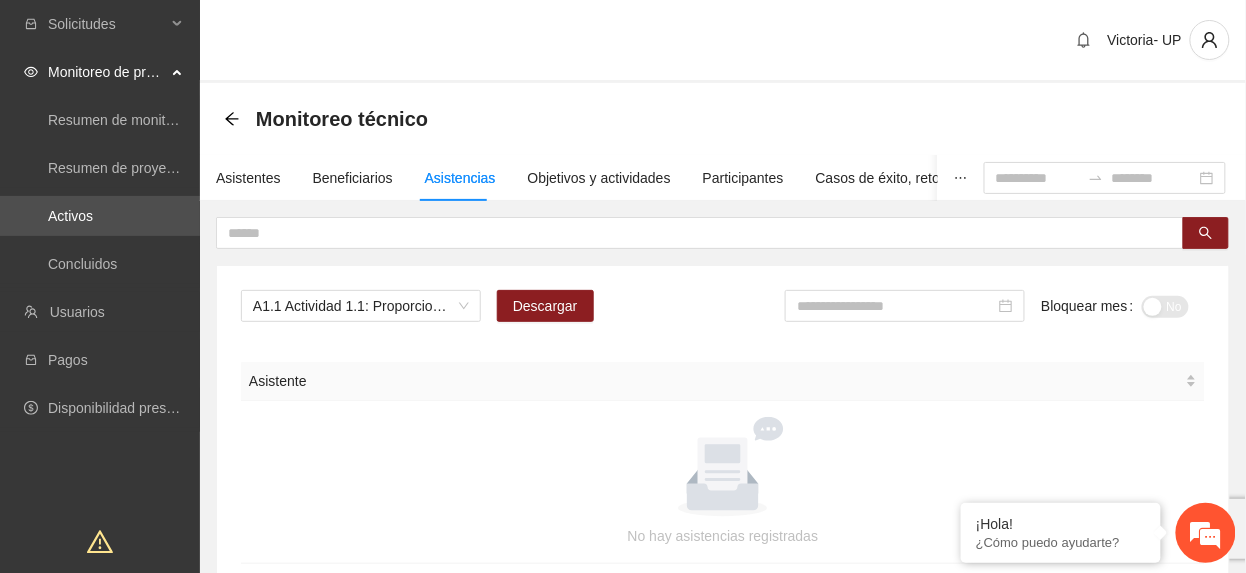 drag, startPoint x: 958, startPoint y: 309, endPoint x: 954, endPoint y: 324, distance: 15.524175 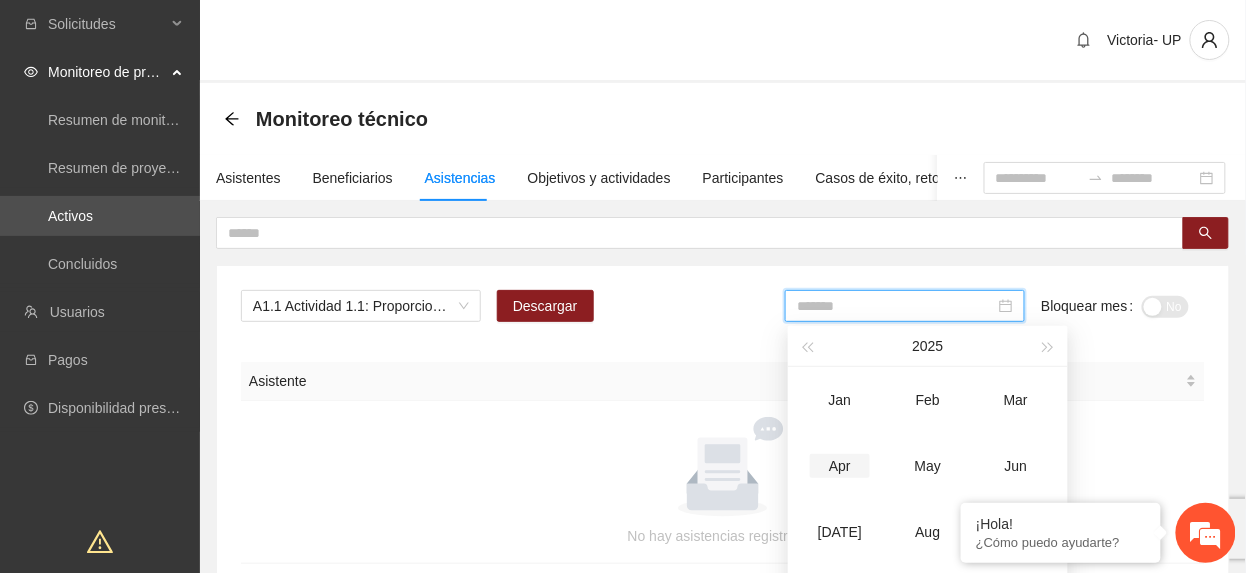 click on "Apr" at bounding box center (840, 466) 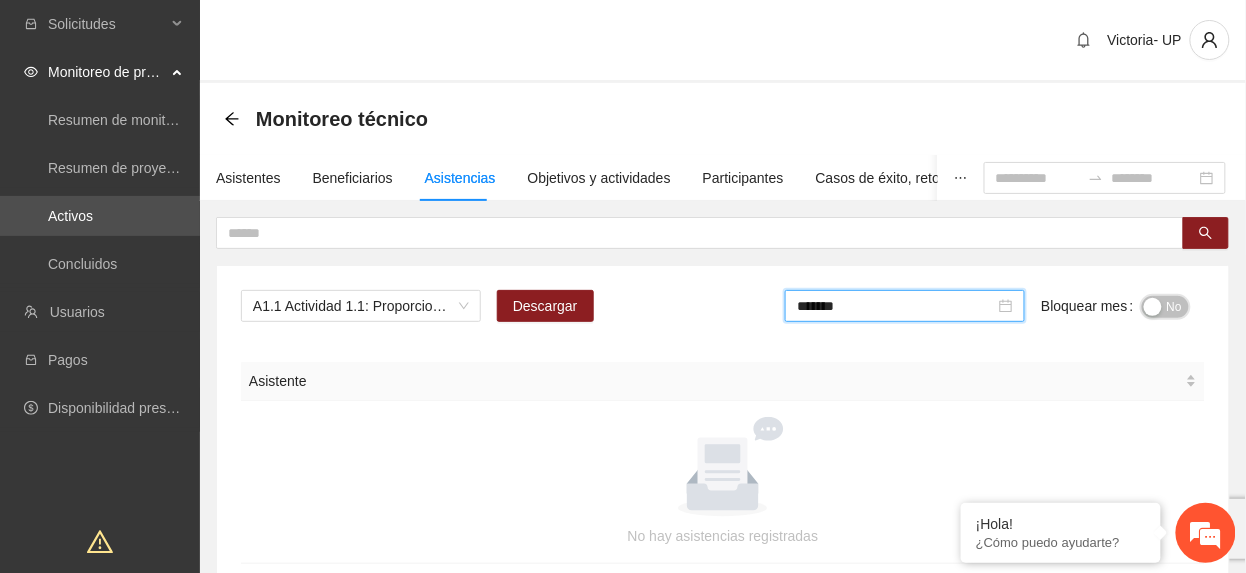 drag, startPoint x: 1173, startPoint y: 302, endPoint x: 1076, endPoint y: 309, distance: 97.25225 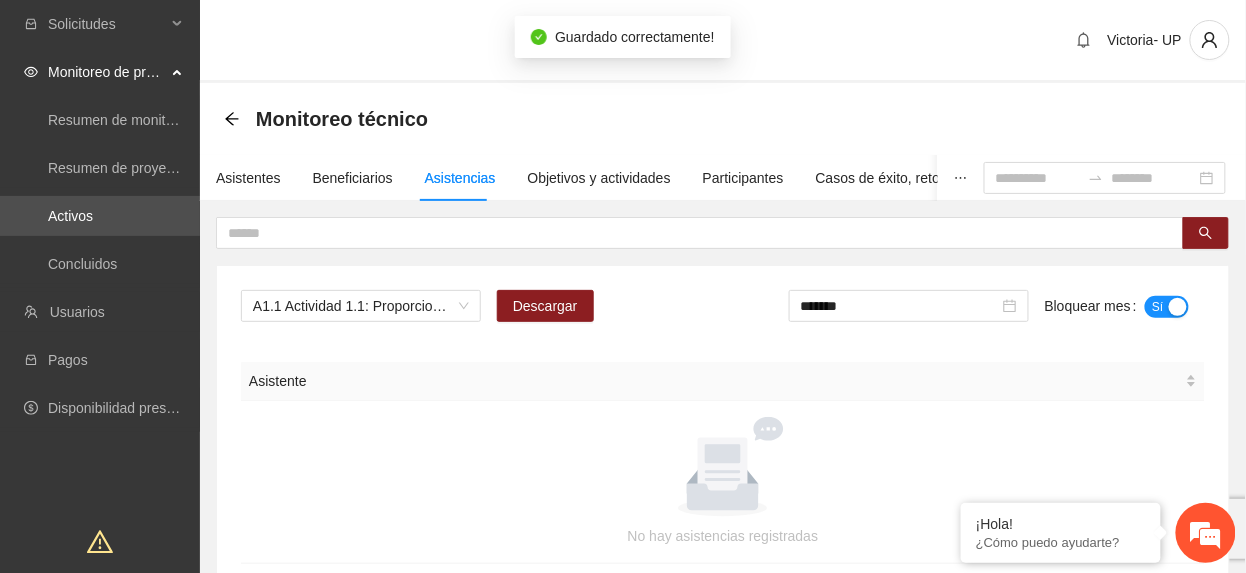 drag, startPoint x: 852, startPoint y: 304, endPoint x: 861, endPoint y: 370, distance: 66.61081 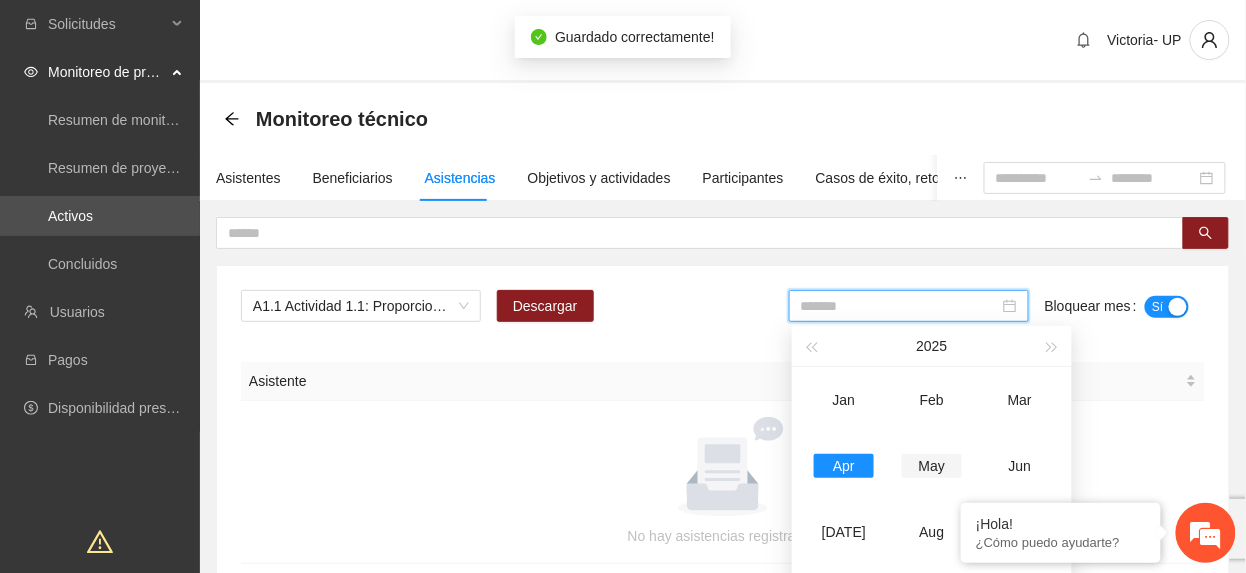 click on "May" at bounding box center [932, 466] 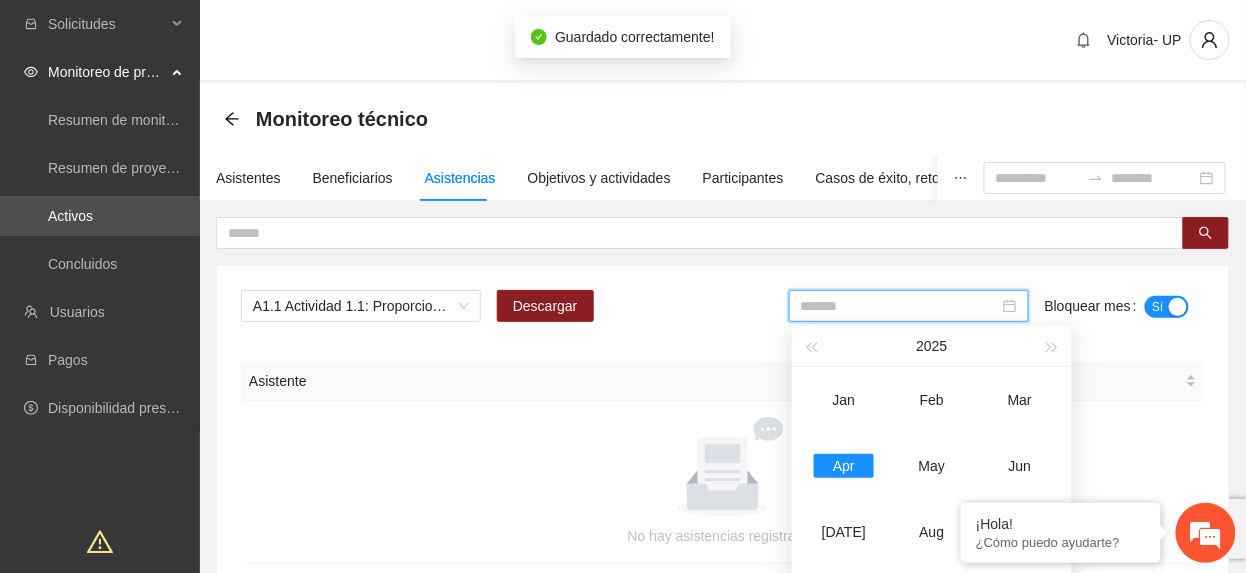 type on "*******" 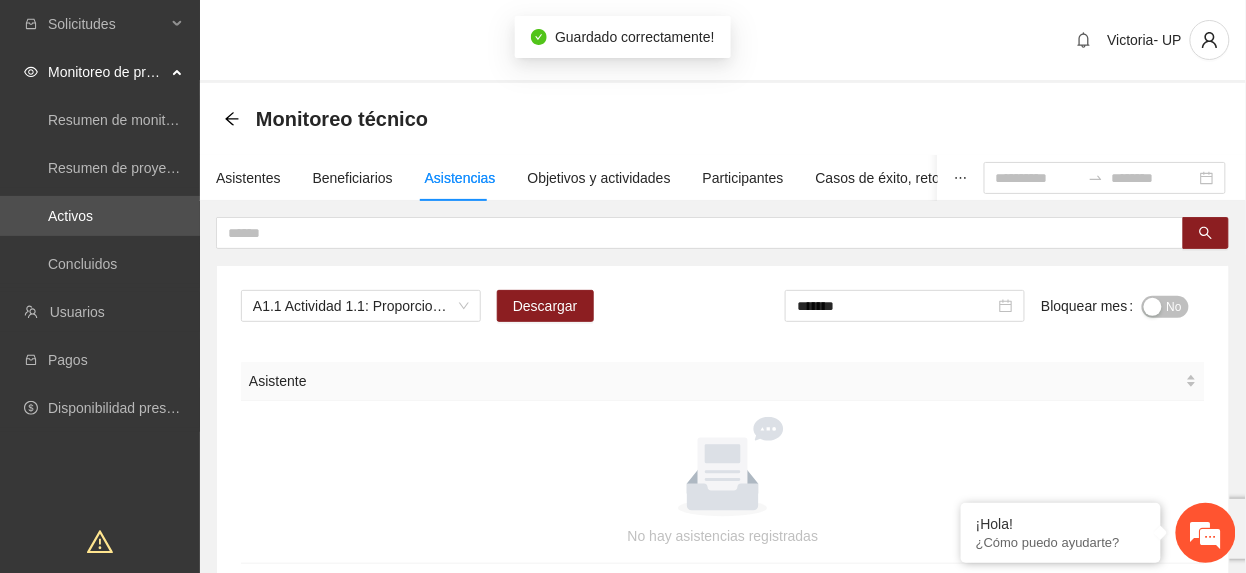 click on "No" at bounding box center [1174, 307] 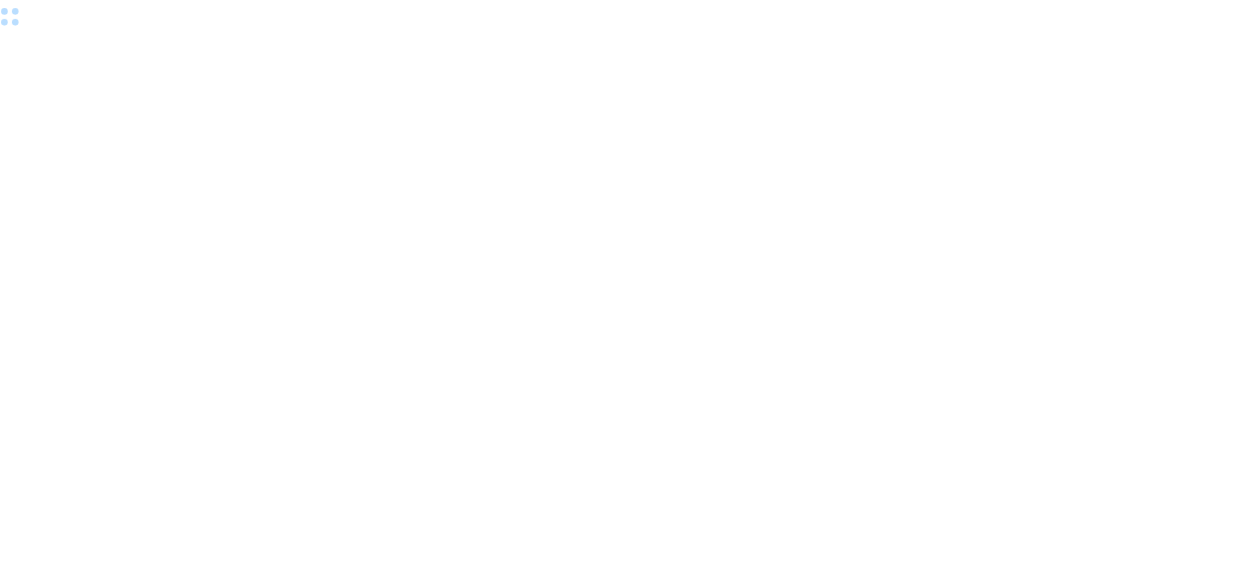 scroll, scrollTop: 0, scrollLeft: 0, axis: both 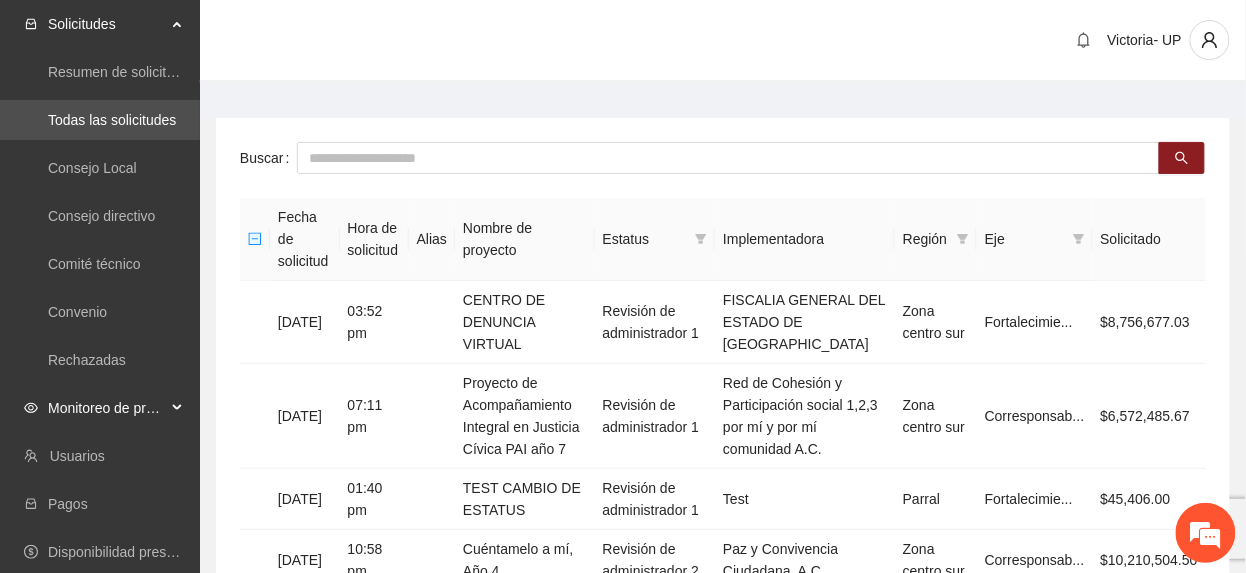 drag, startPoint x: 157, startPoint y: 401, endPoint x: 169, endPoint y: 426, distance: 27.730848 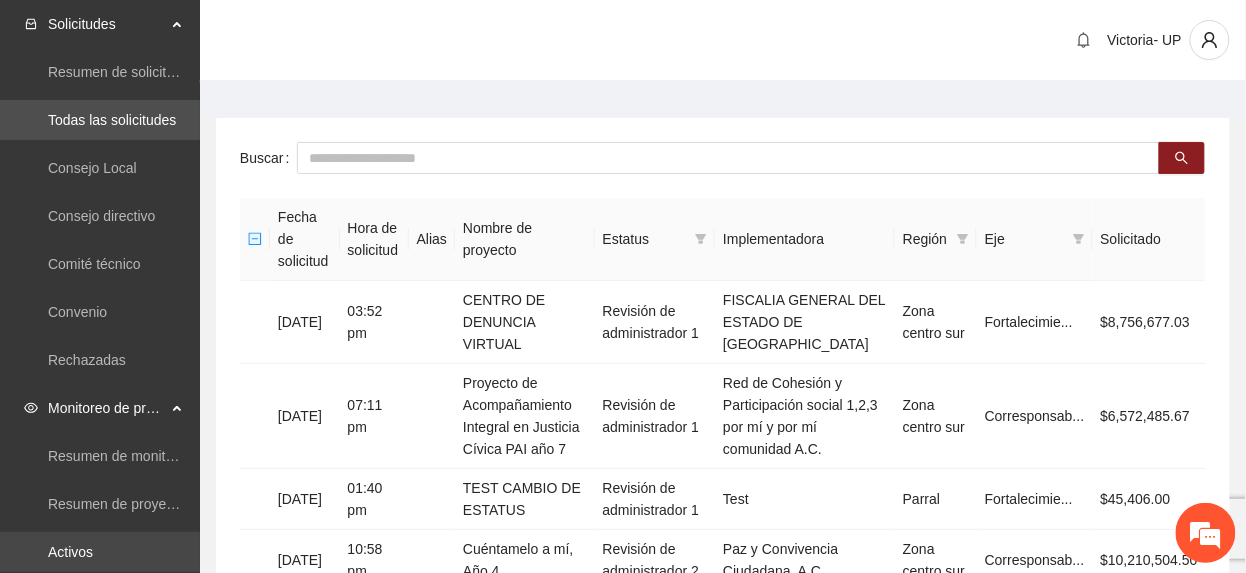 click on "Activos" at bounding box center [70, 552] 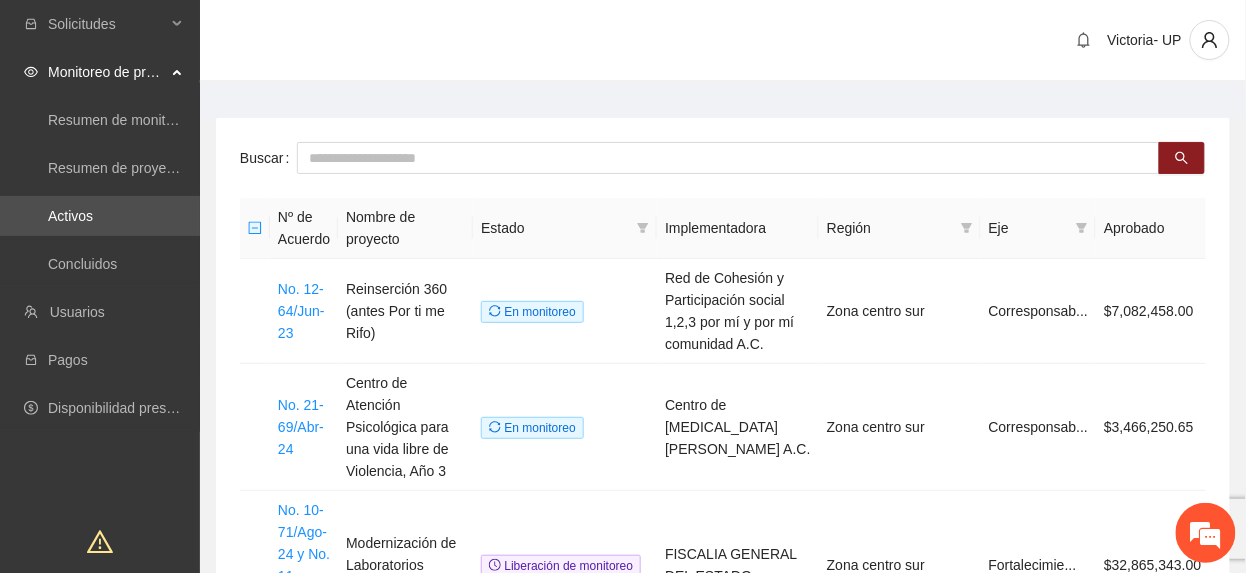click on "Monitoreo de proyectos" at bounding box center [107, 72] 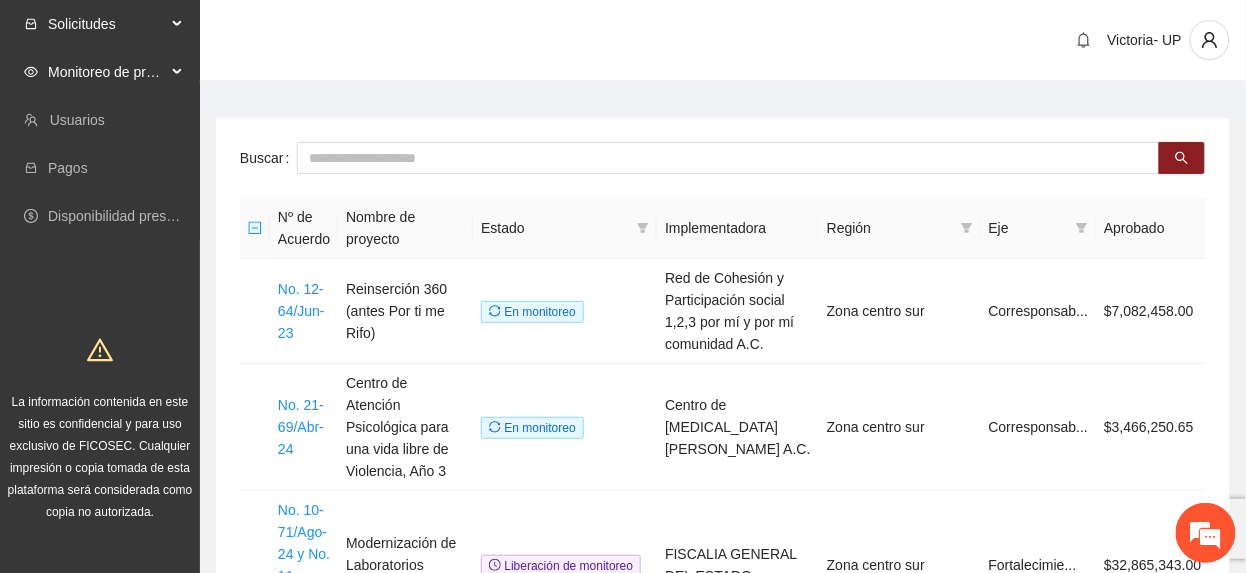 click on "Solicitudes" at bounding box center (107, 24) 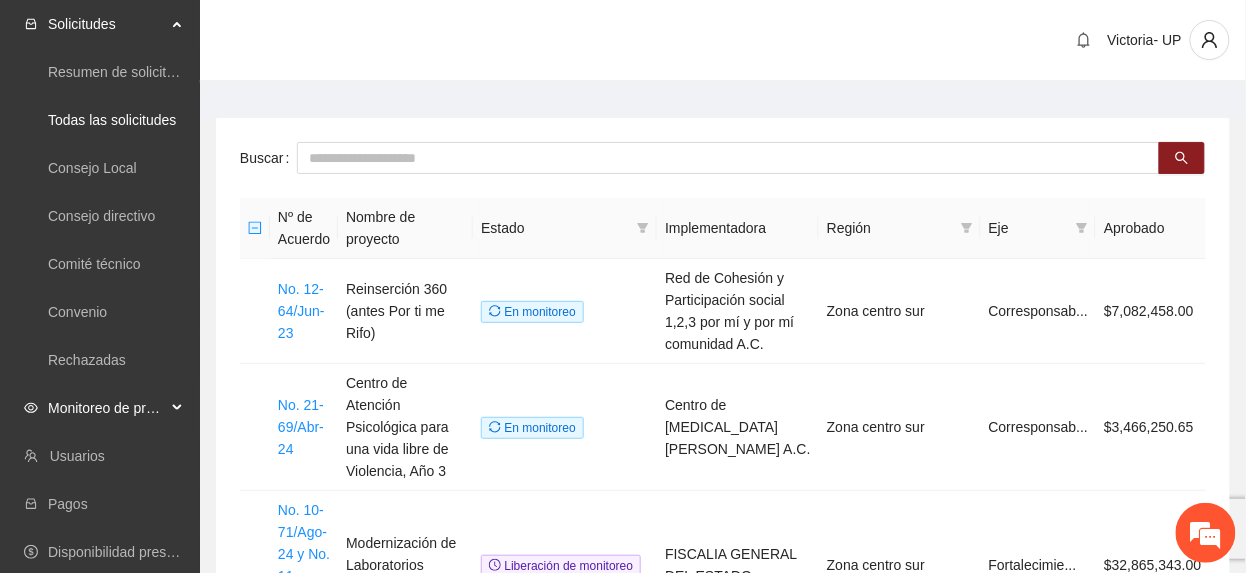 scroll, scrollTop: 0, scrollLeft: 0, axis: both 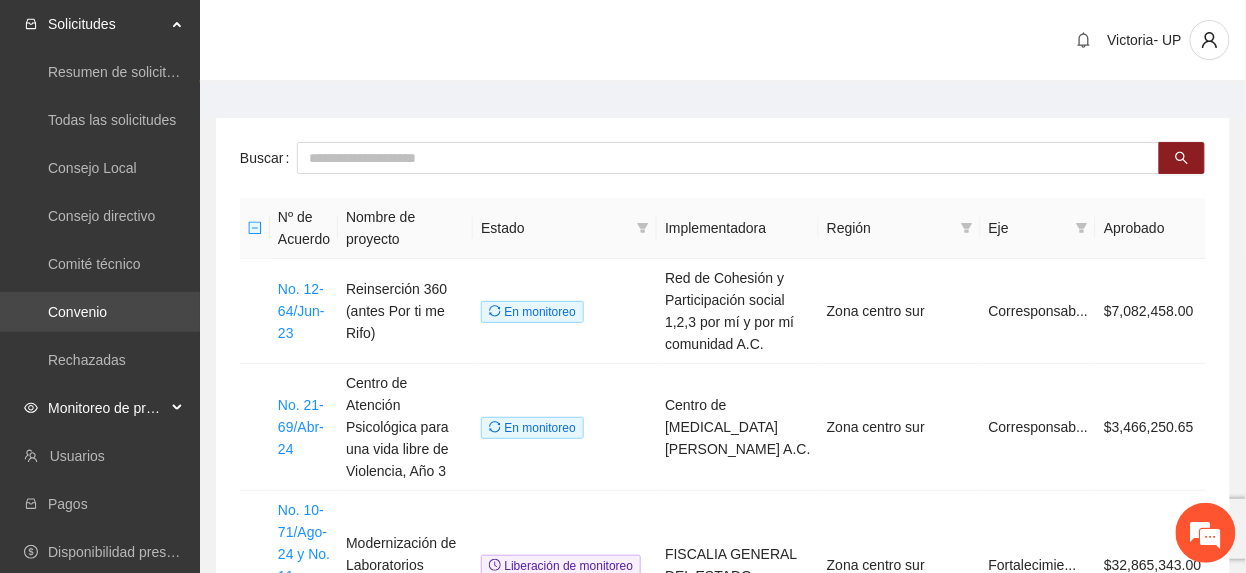 click on "Convenio" at bounding box center [77, 312] 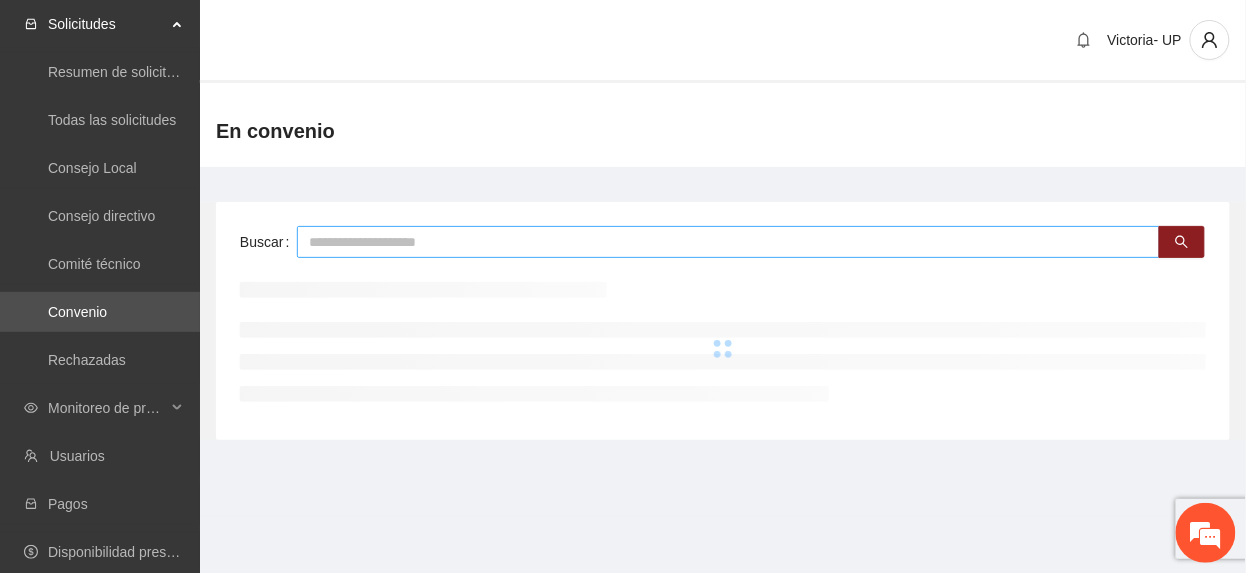 click at bounding box center [728, 242] 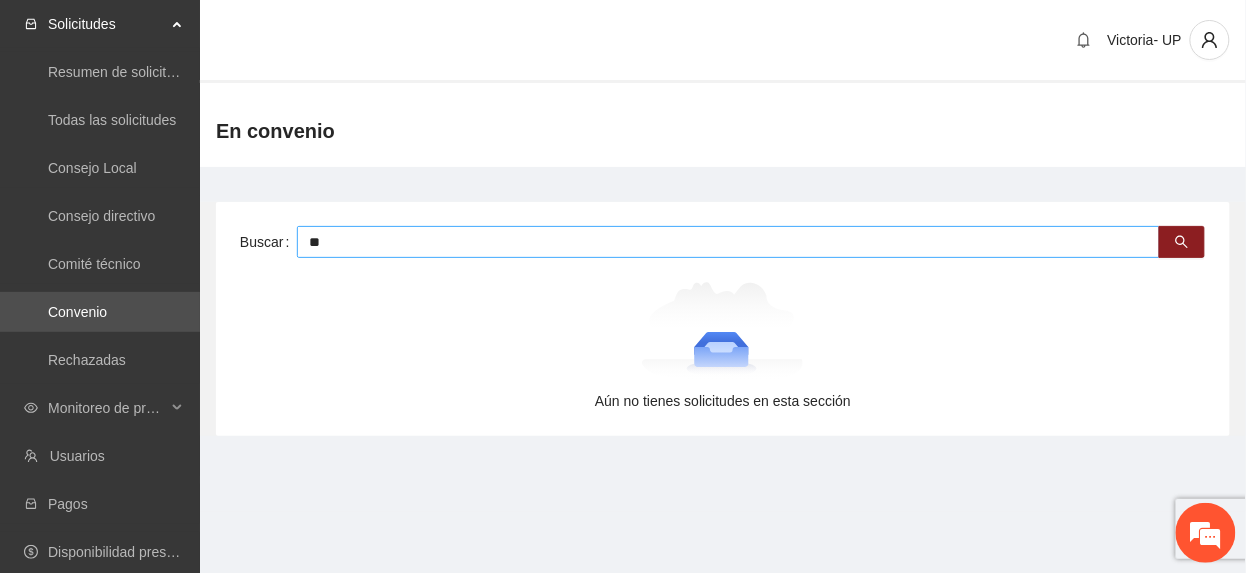 type on "*" 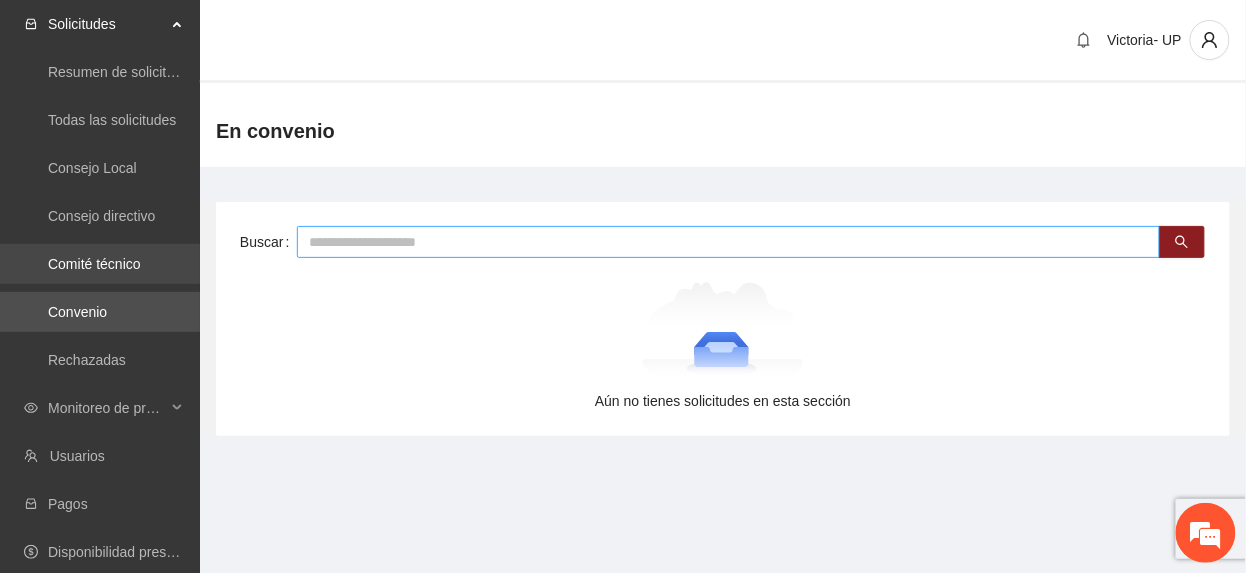 type 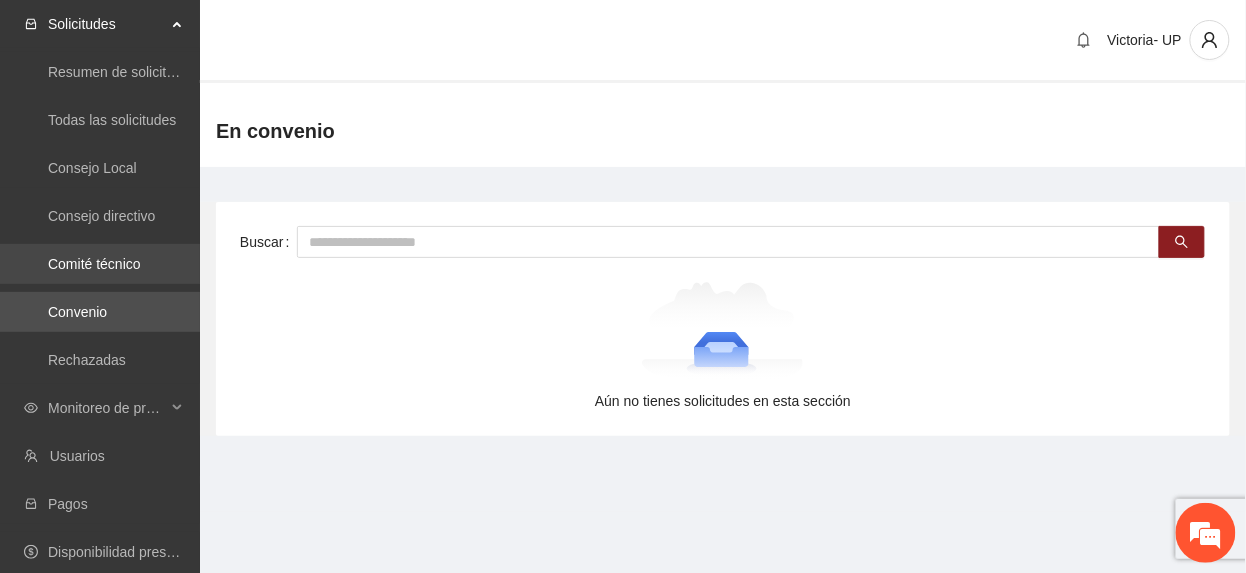 click on "Comité técnico" at bounding box center (94, 264) 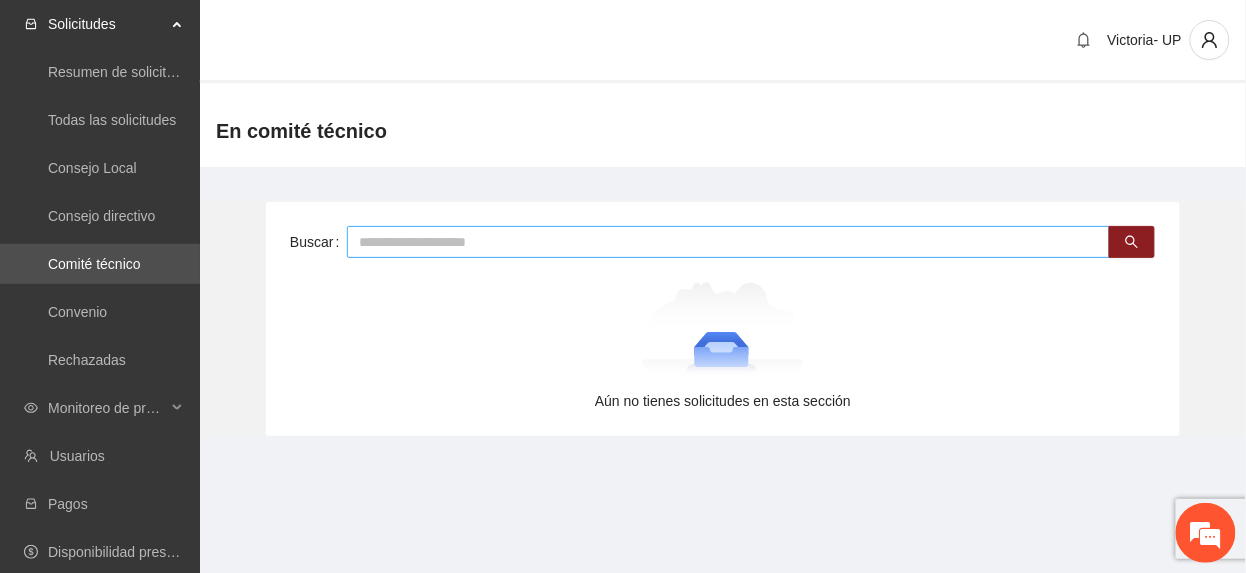 click at bounding box center [728, 242] 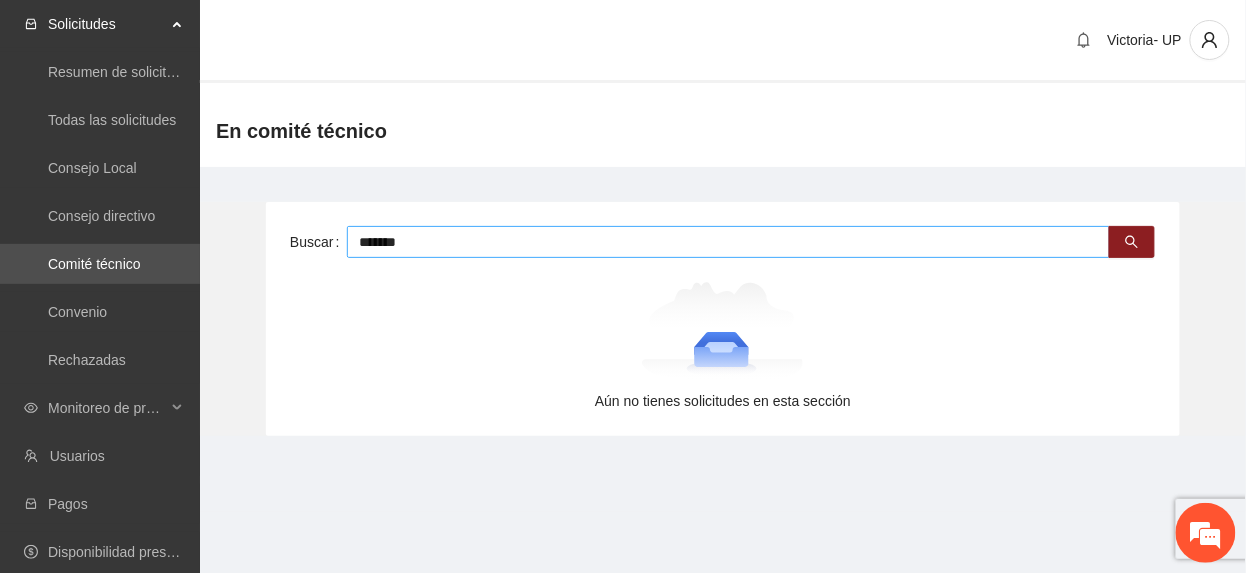 type on "*******" 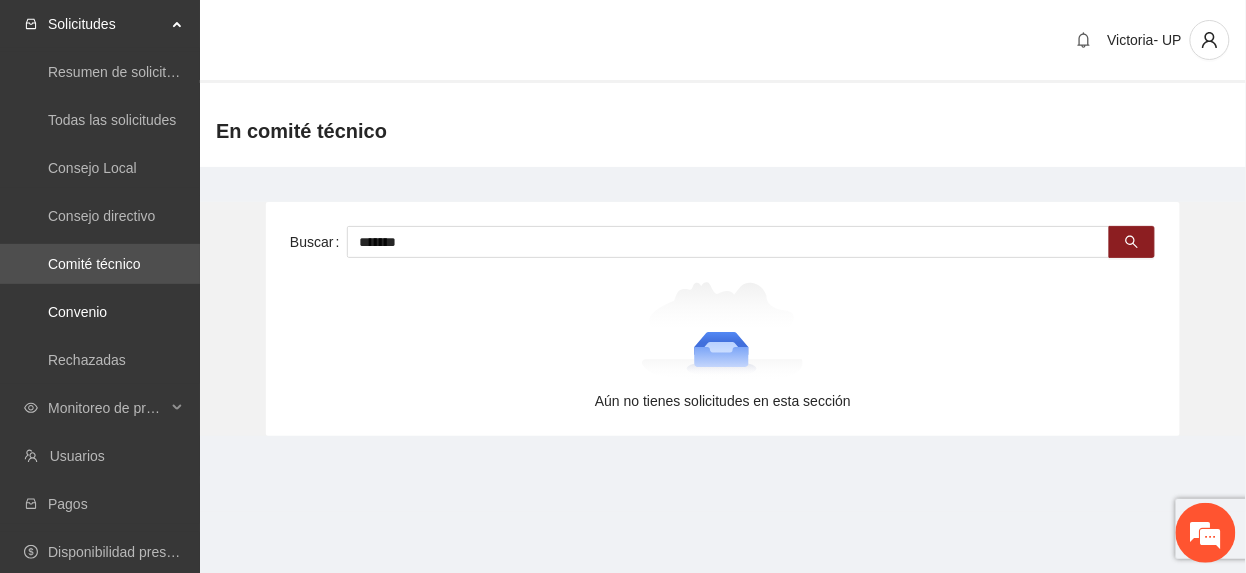 drag, startPoint x: 86, startPoint y: 318, endPoint x: 213, endPoint y: 312, distance: 127.141655 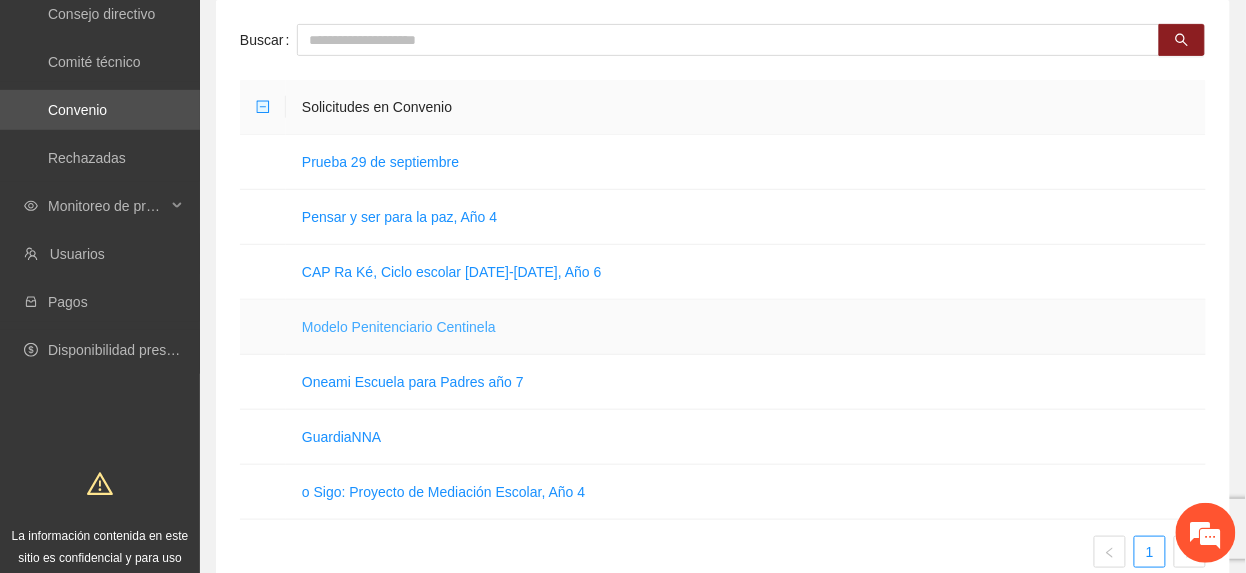 scroll, scrollTop: 266, scrollLeft: 0, axis: vertical 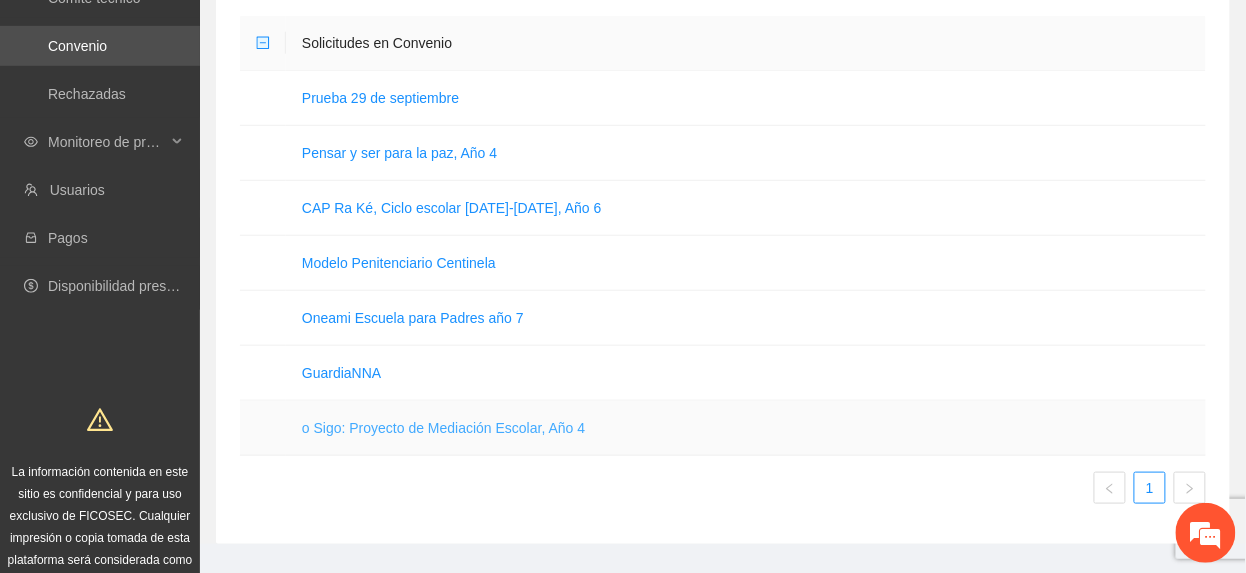 click on "o Sigo: Proyecto de Mediación Escolar, Año 4" at bounding box center [443, 428] 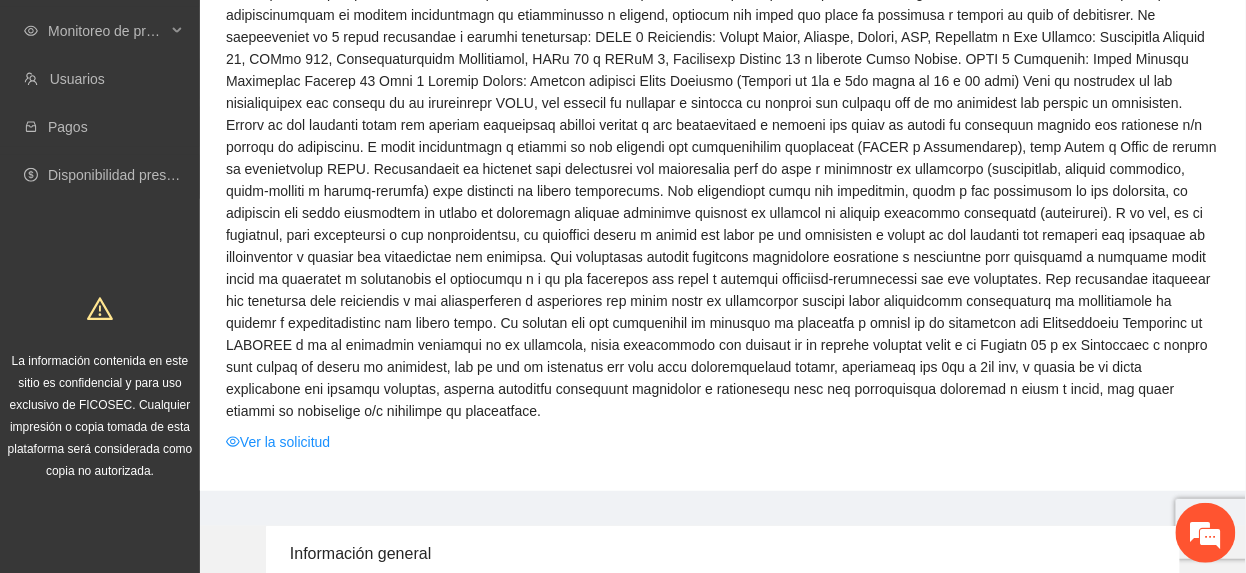 scroll, scrollTop: 666, scrollLeft: 0, axis: vertical 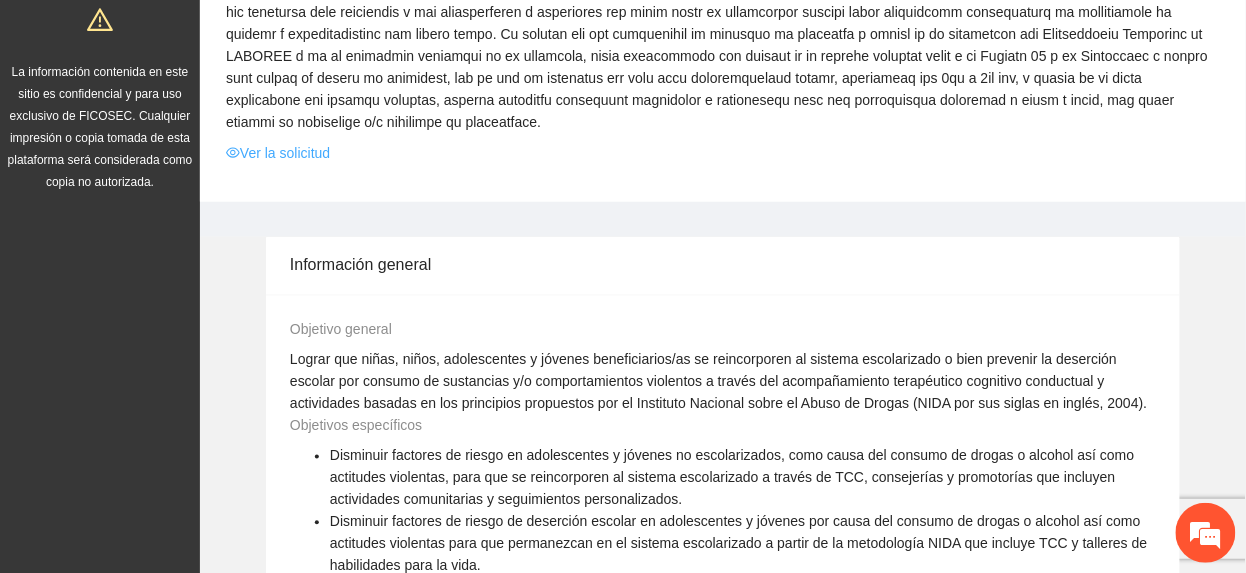 click on "Ver la solicitud" at bounding box center (278, 153) 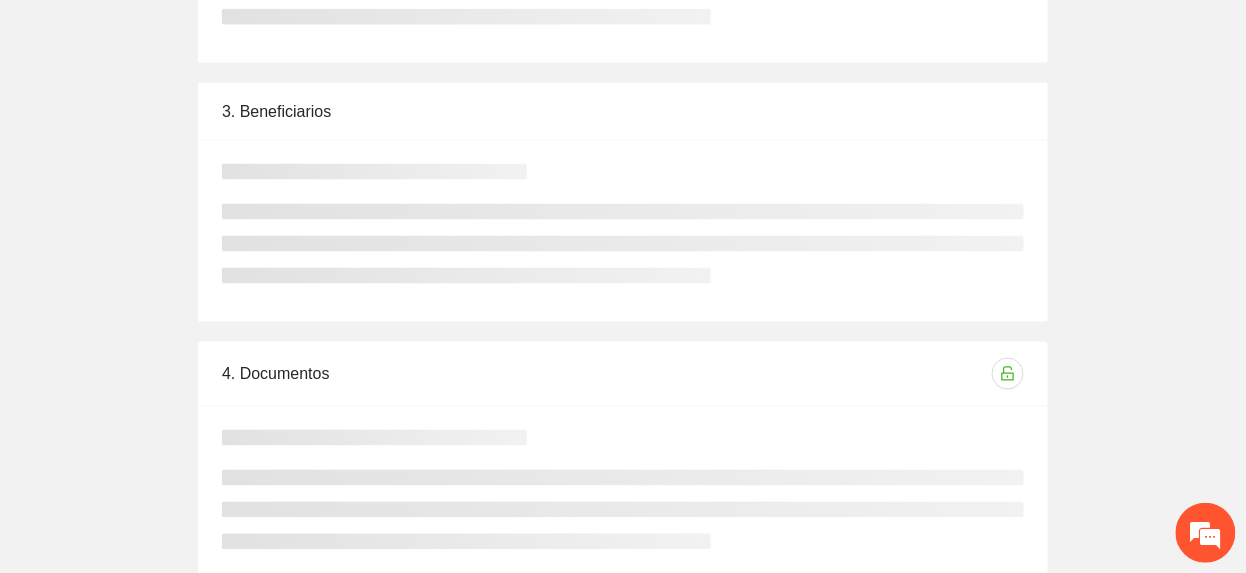 scroll, scrollTop: 0, scrollLeft: 0, axis: both 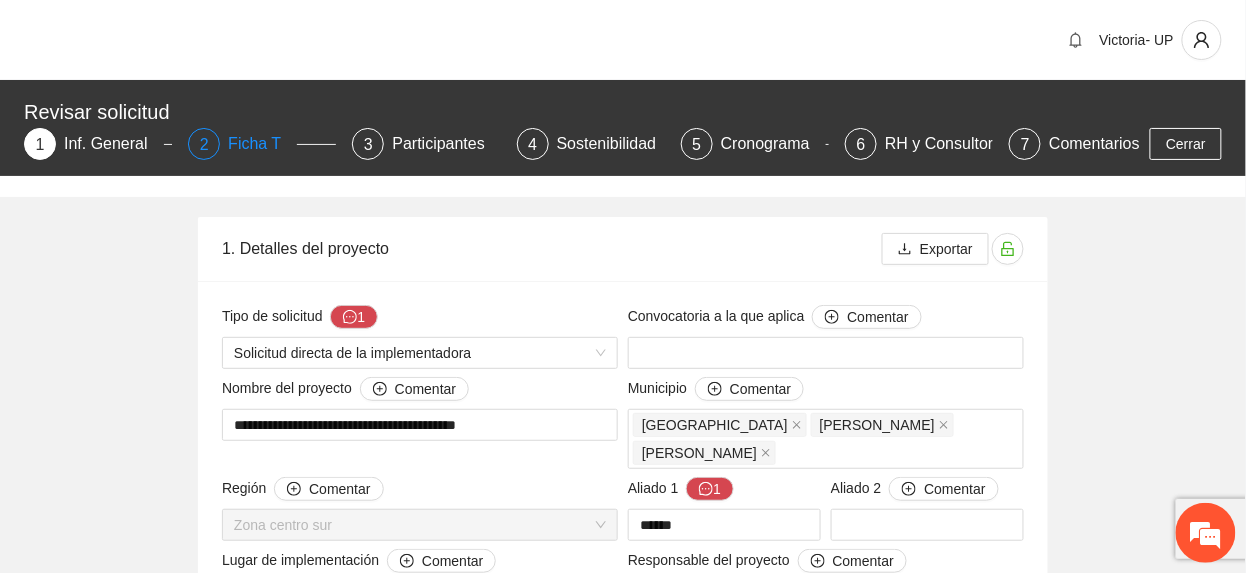 click on "Ficha T" at bounding box center (262, 144) 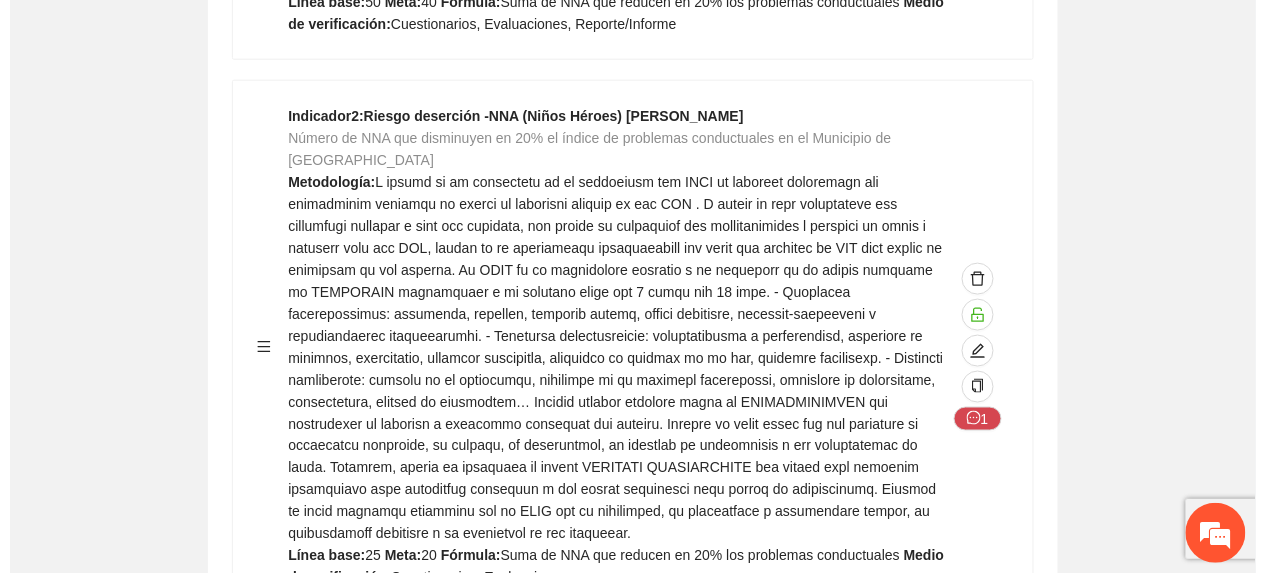 scroll, scrollTop: 21600, scrollLeft: 0, axis: vertical 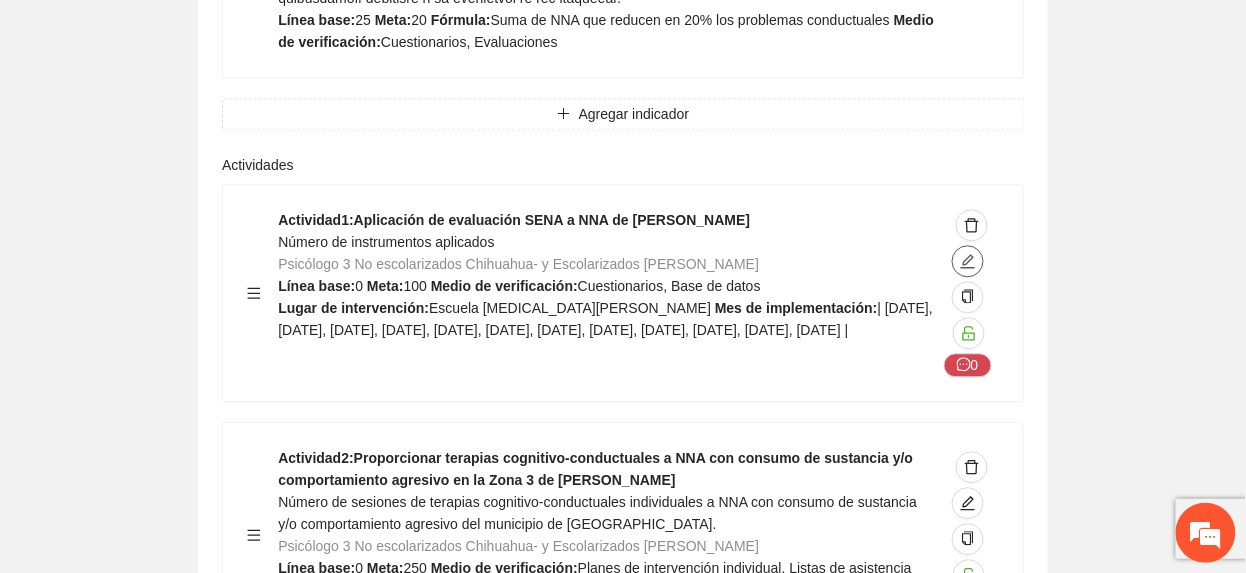 click 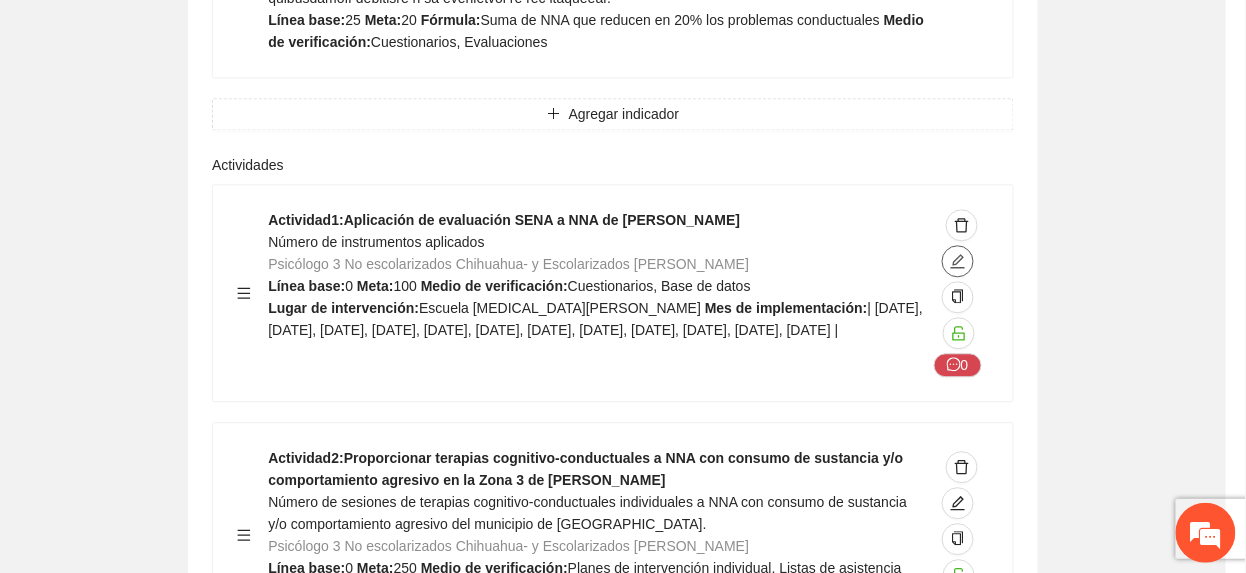 type on "**********" 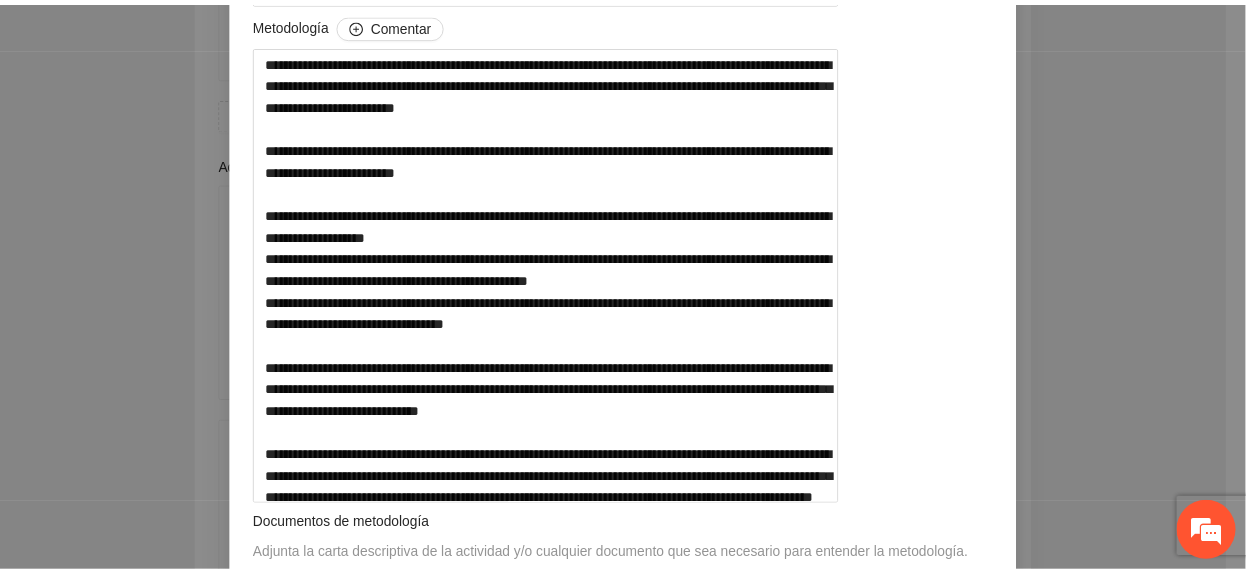 scroll, scrollTop: 0, scrollLeft: 0, axis: both 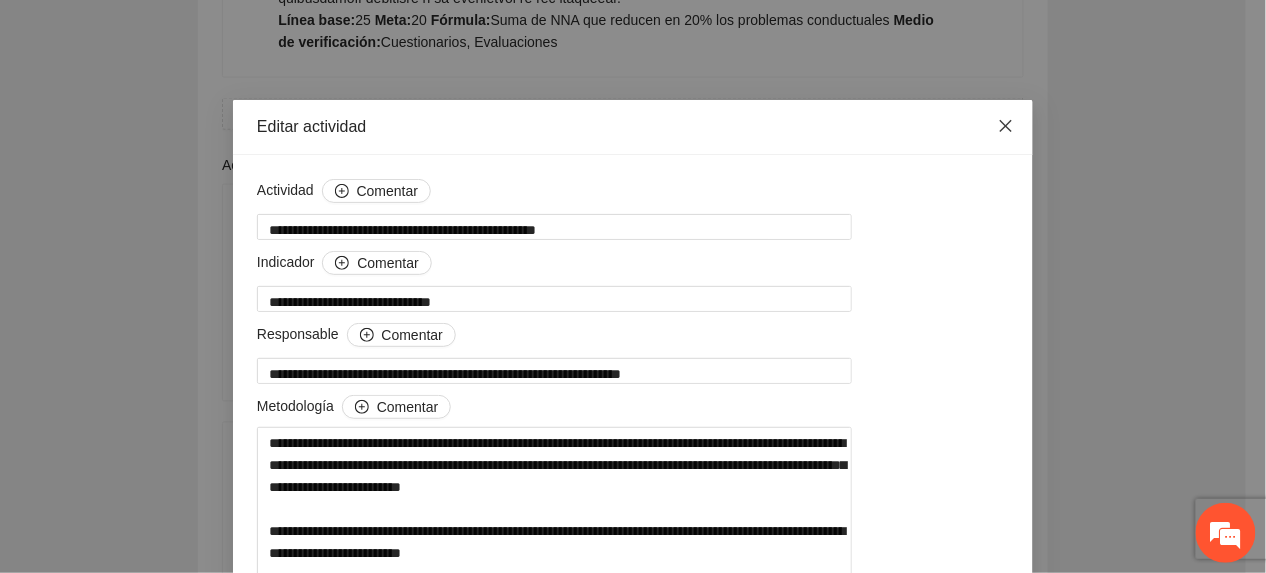 click 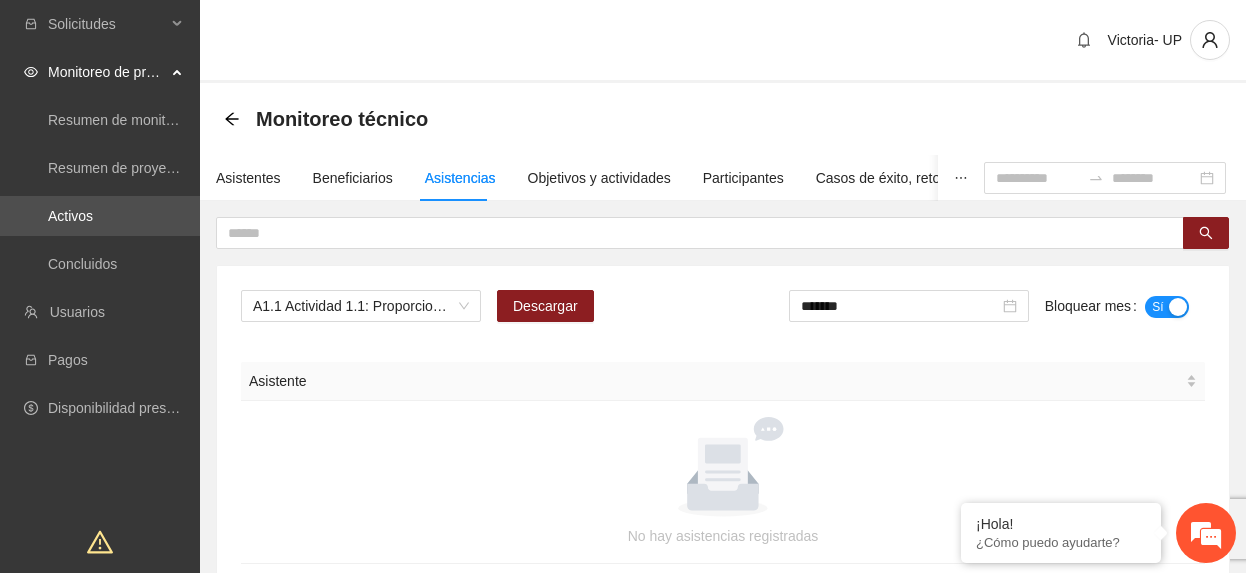 scroll, scrollTop: 0, scrollLeft: 0, axis: both 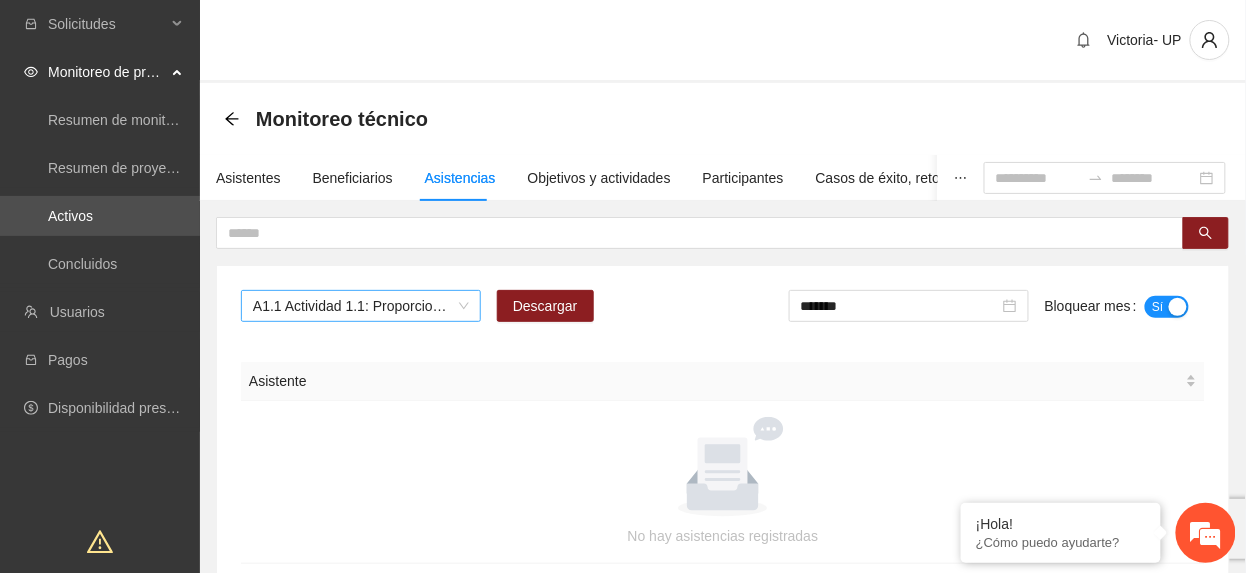 drag, startPoint x: 333, startPoint y: 302, endPoint x: 344, endPoint y: 301, distance: 11.045361 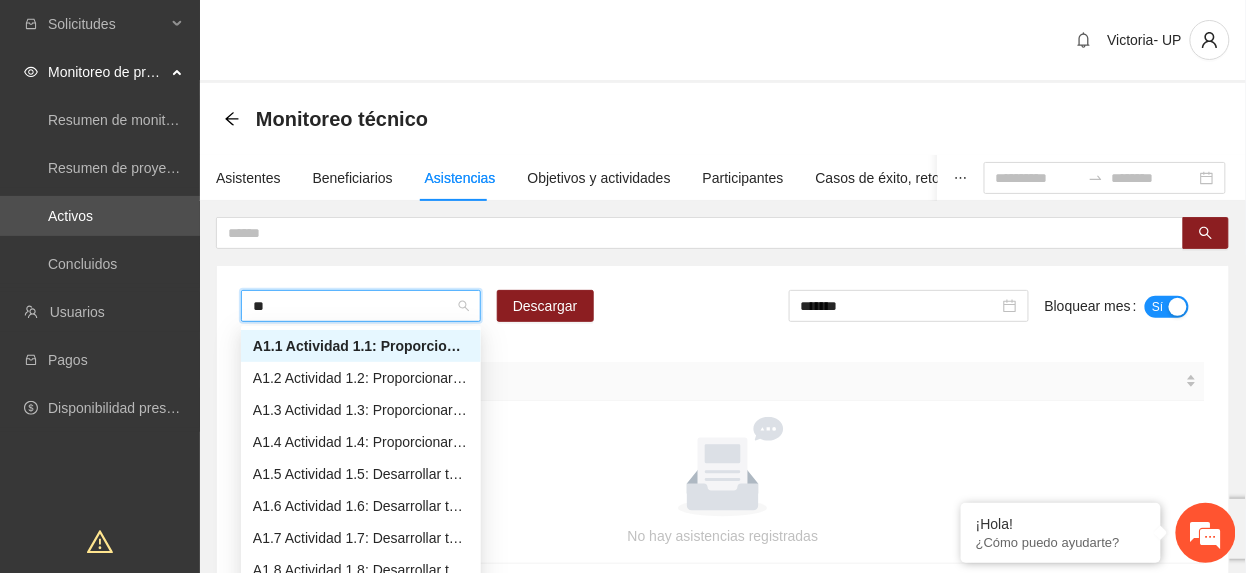 type on "***" 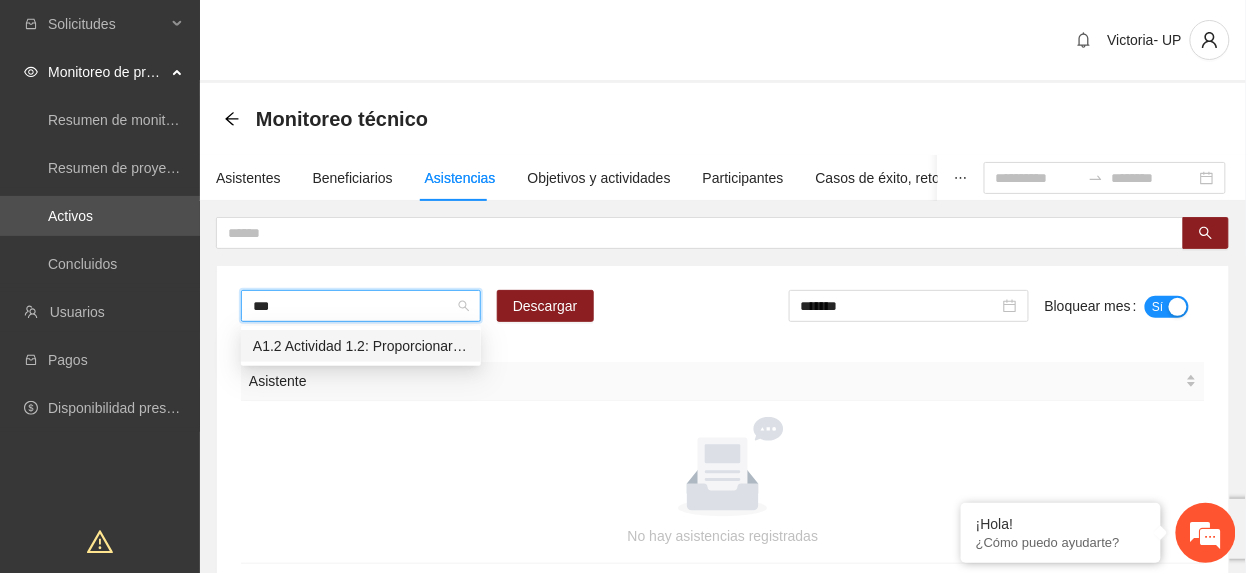 type 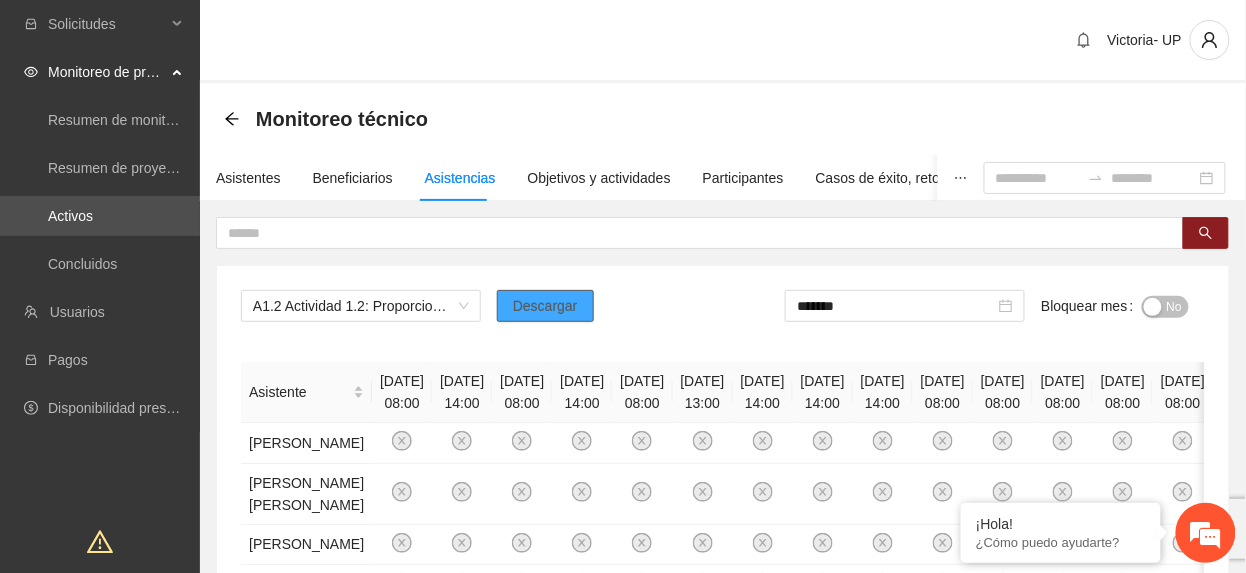 click on "Descargar" at bounding box center (545, 306) 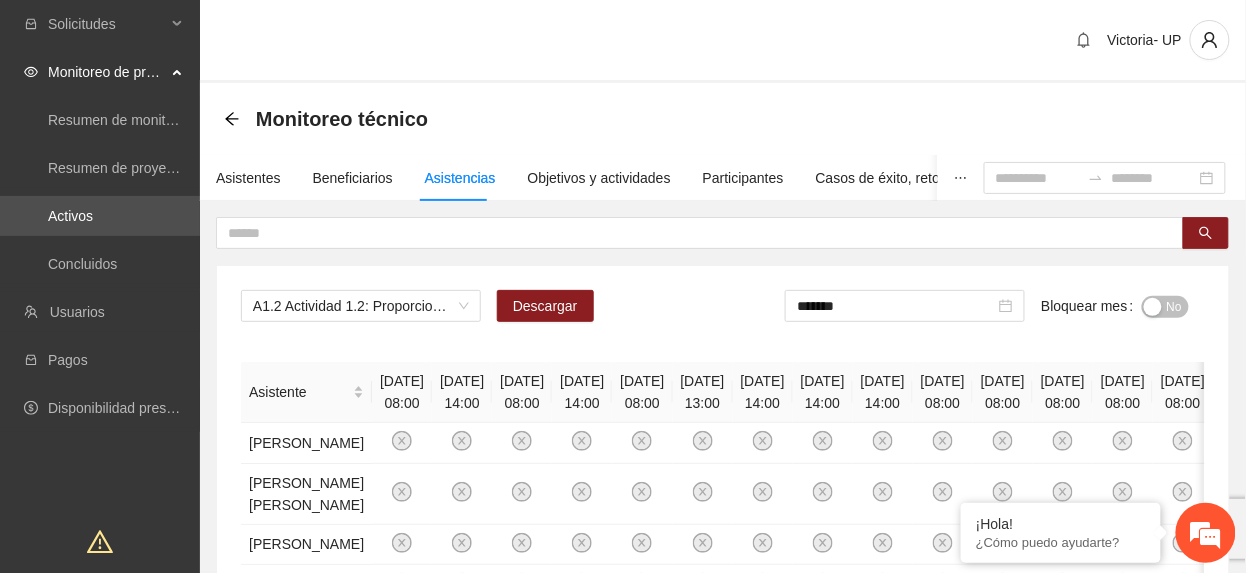 drag, startPoint x: 814, startPoint y: 317, endPoint x: 838, endPoint y: 337, distance: 31.241 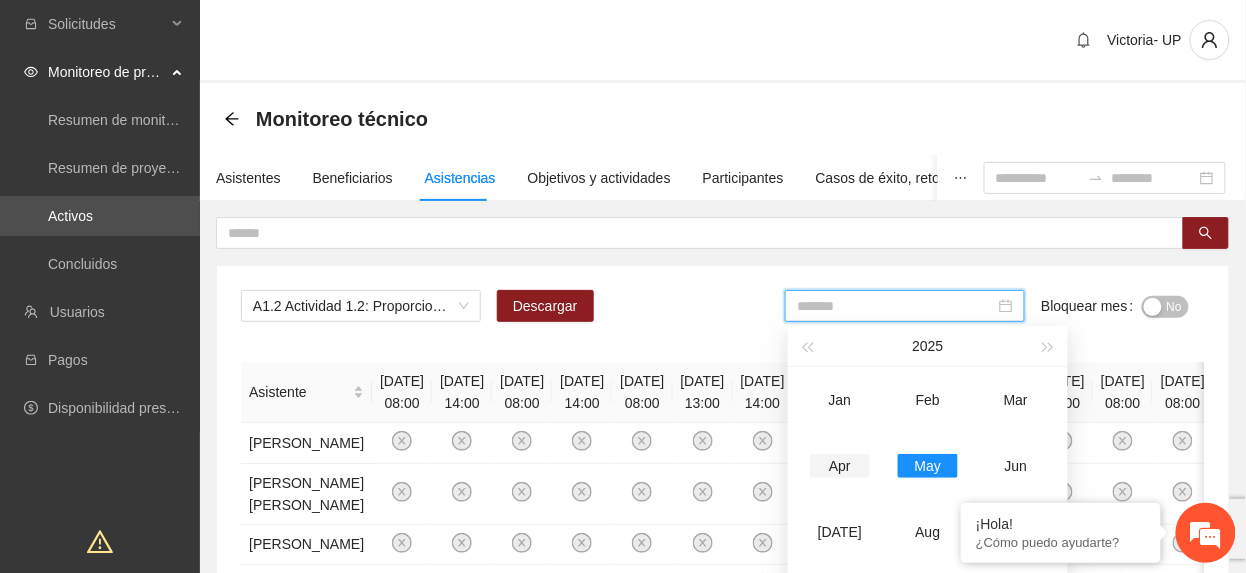 drag, startPoint x: 836, startPoint y: 476, endPoint x: 1034, endPoint y: 360, distance: 229.47766 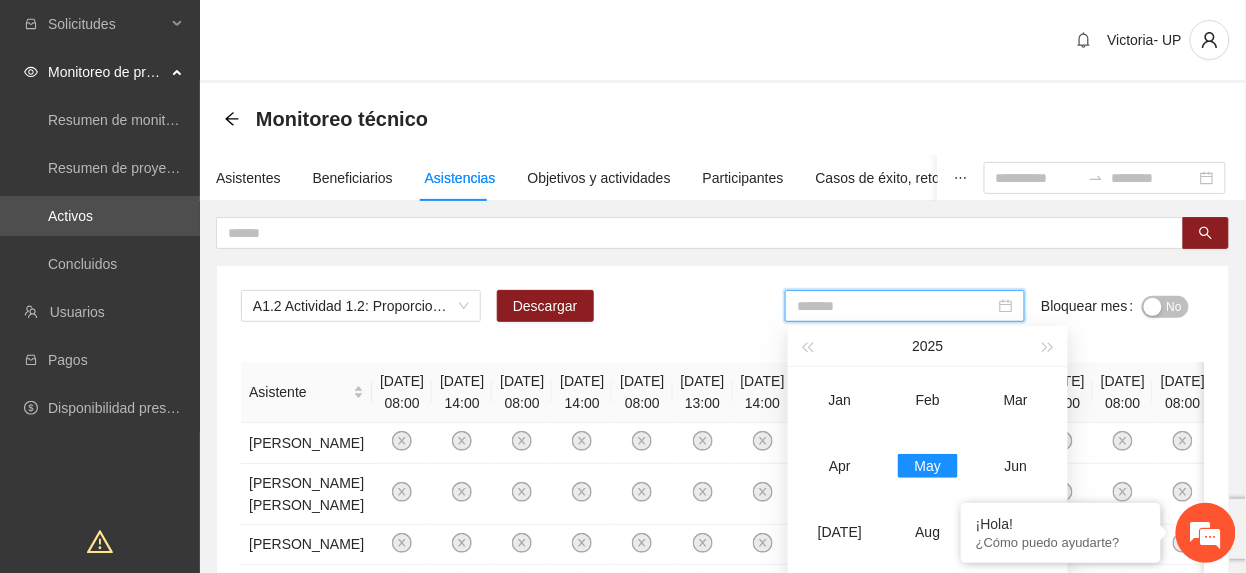 click on "Apr" at bounding box center (840, 466) 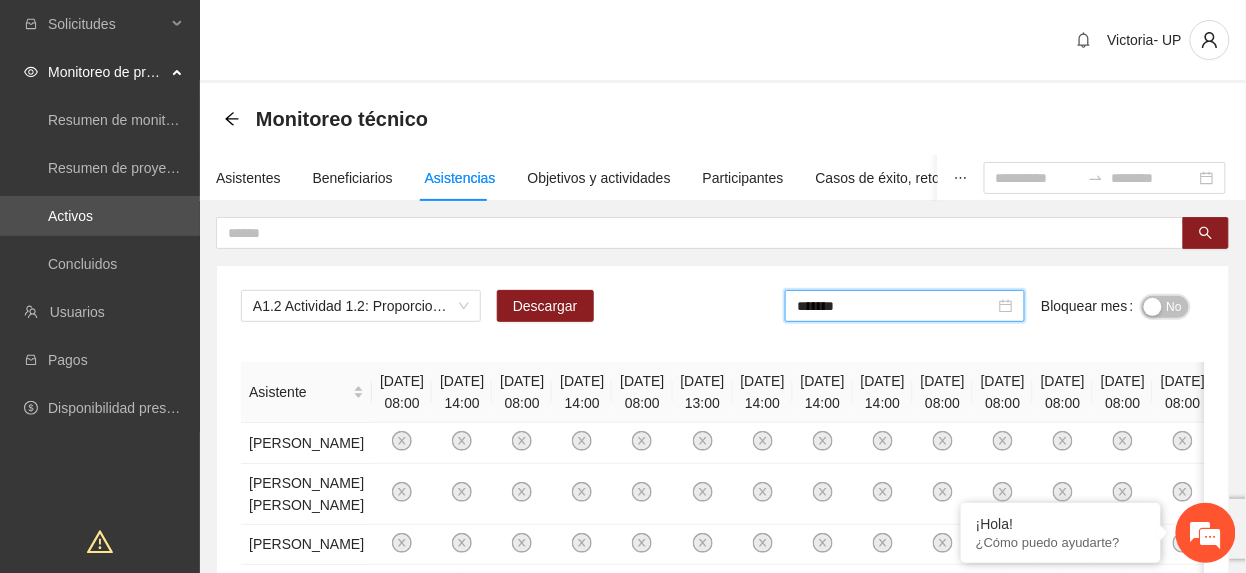 drag, startPoint x: 1156, startPoint y: 301, endPoint x: 1189, endPoint y: 361, distance: 68.47627 